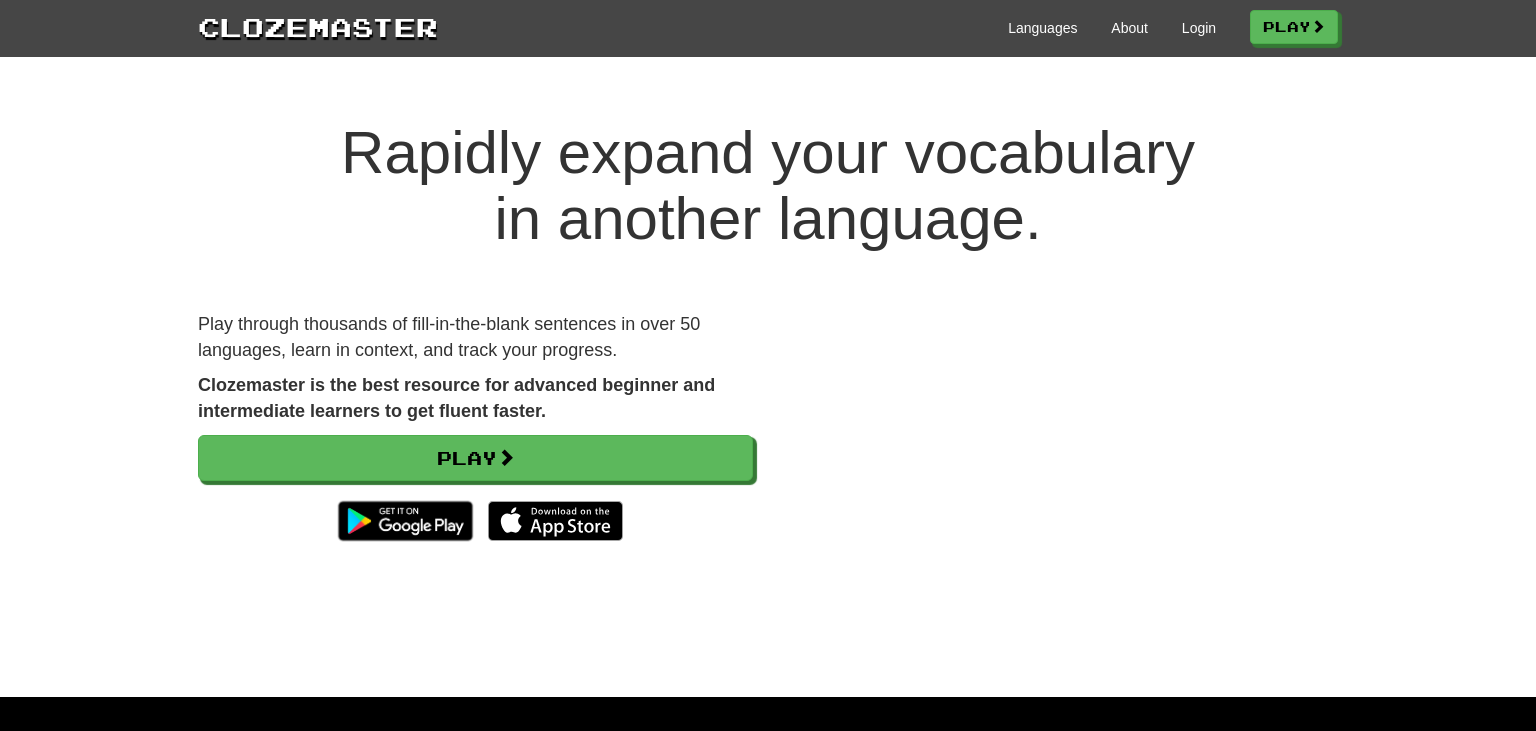 scroll, scrollTop: 0, scrollLeft: 0, axis: both 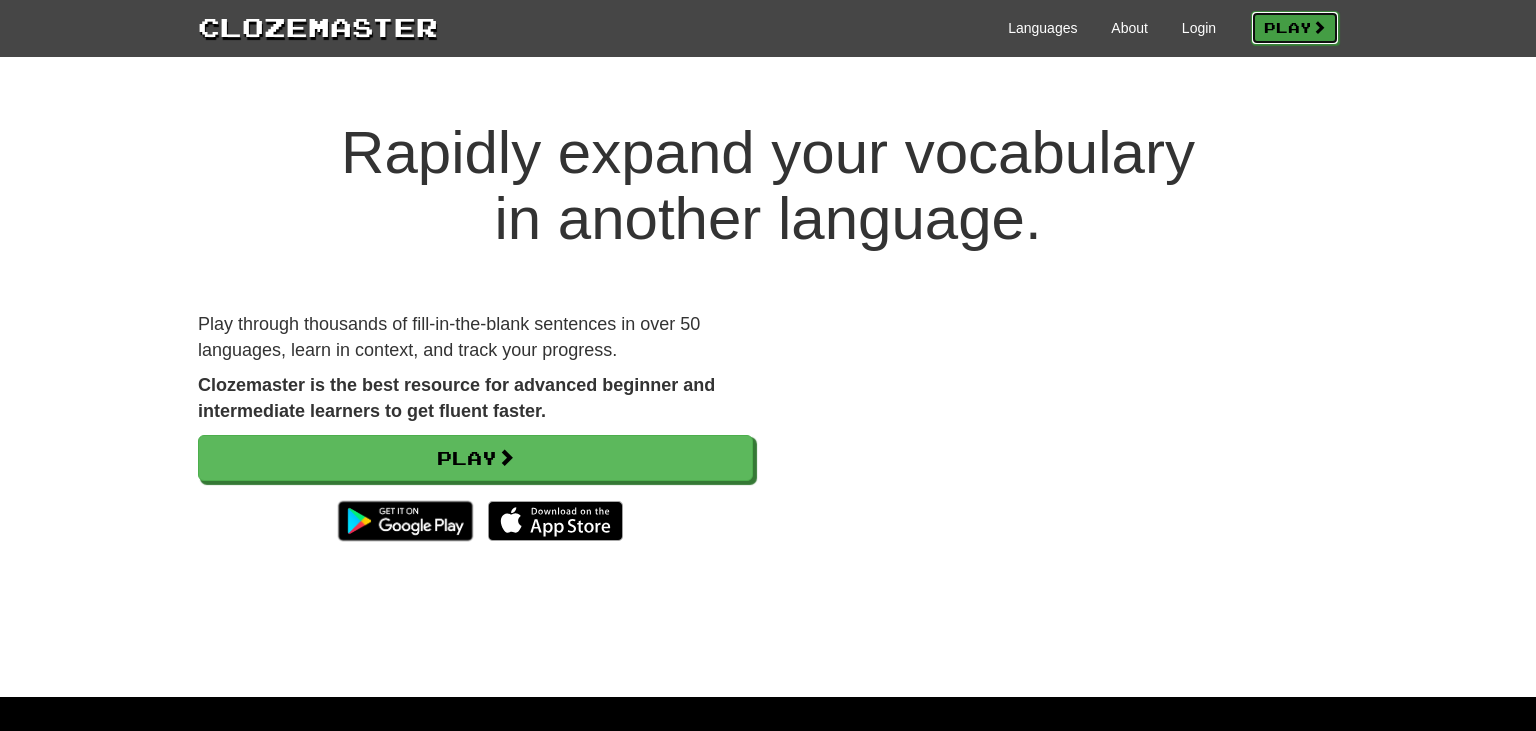click on "Play" at bounding box center [1295, 28] 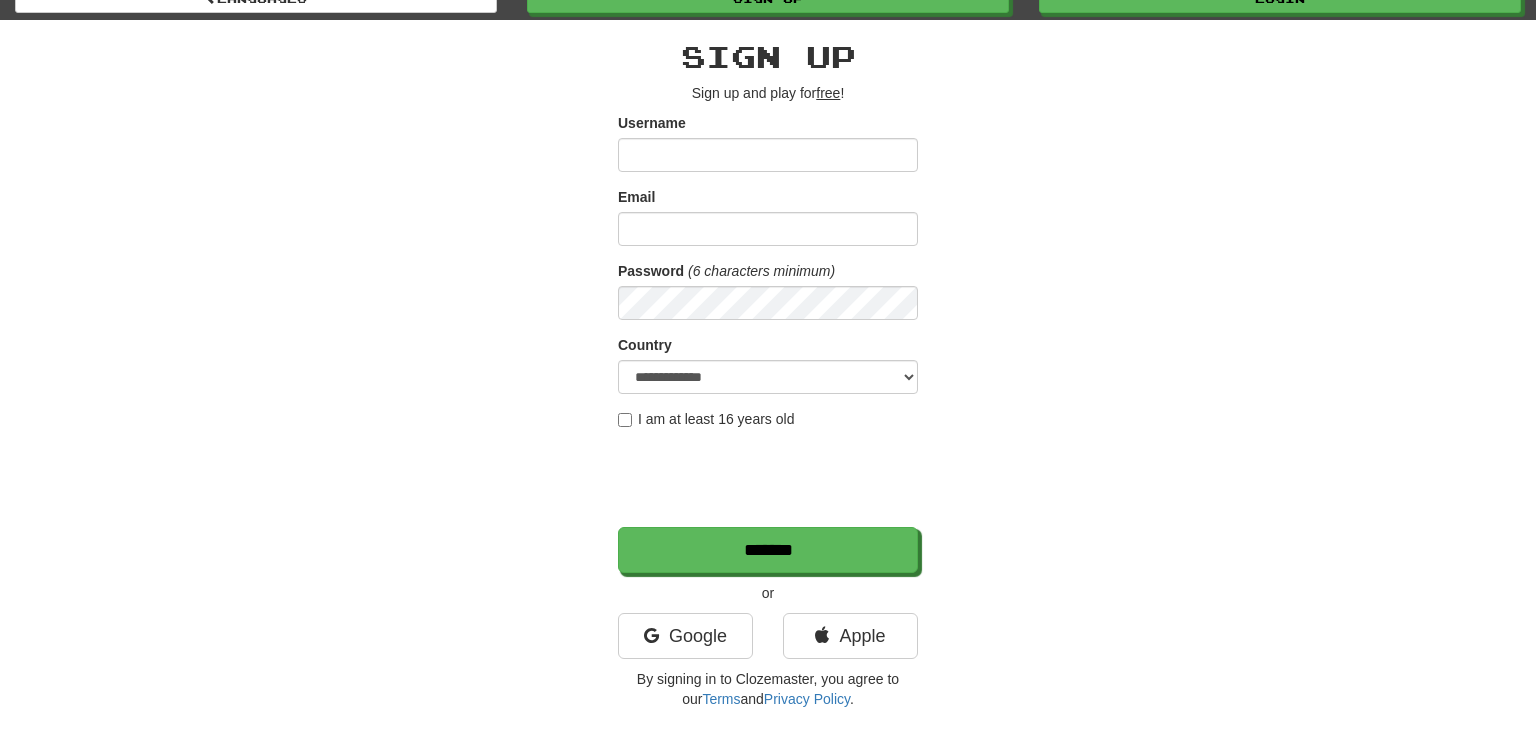 scroll, scrollTop: 105, scrollLeft: 0, axis: vertical 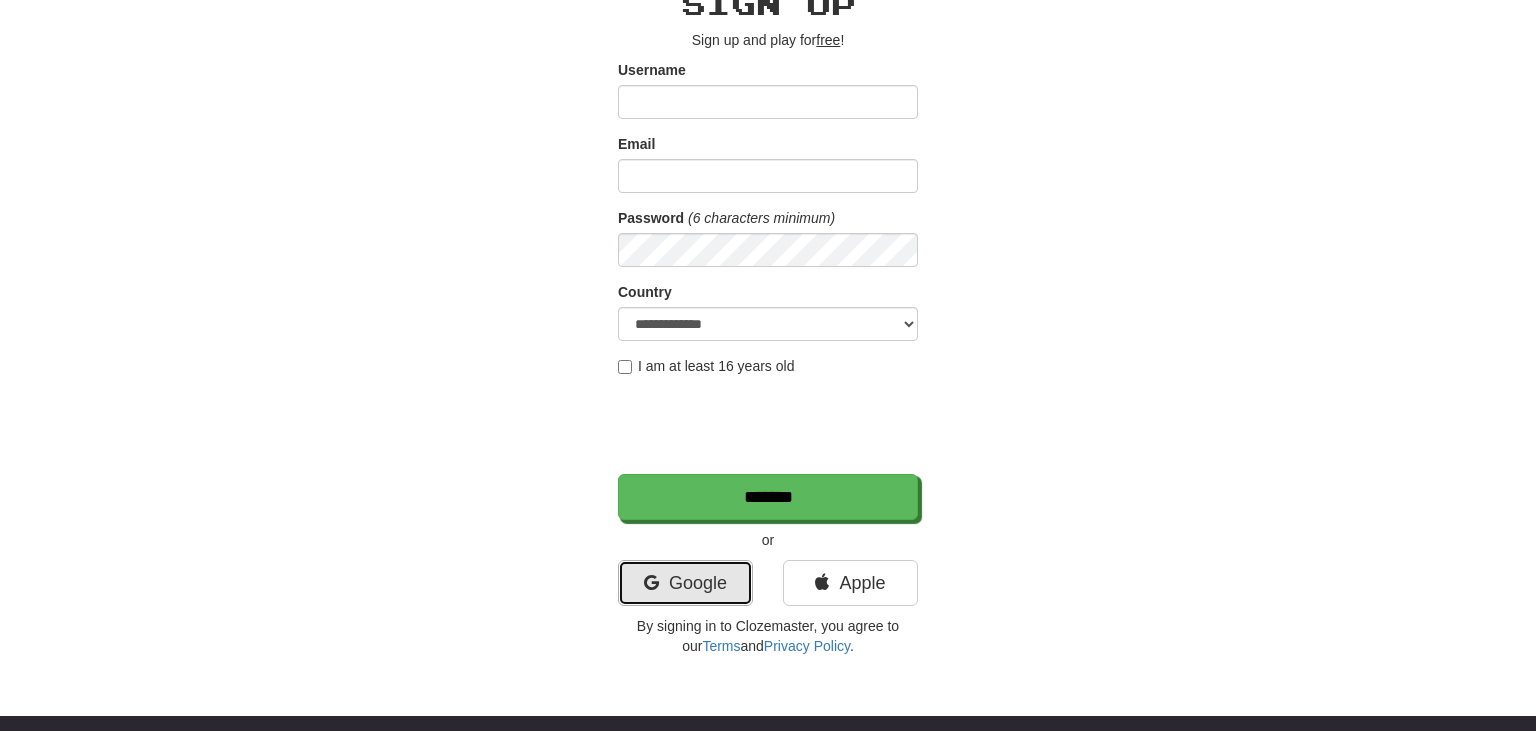 click on "Google" at bounding box center [685, 583] 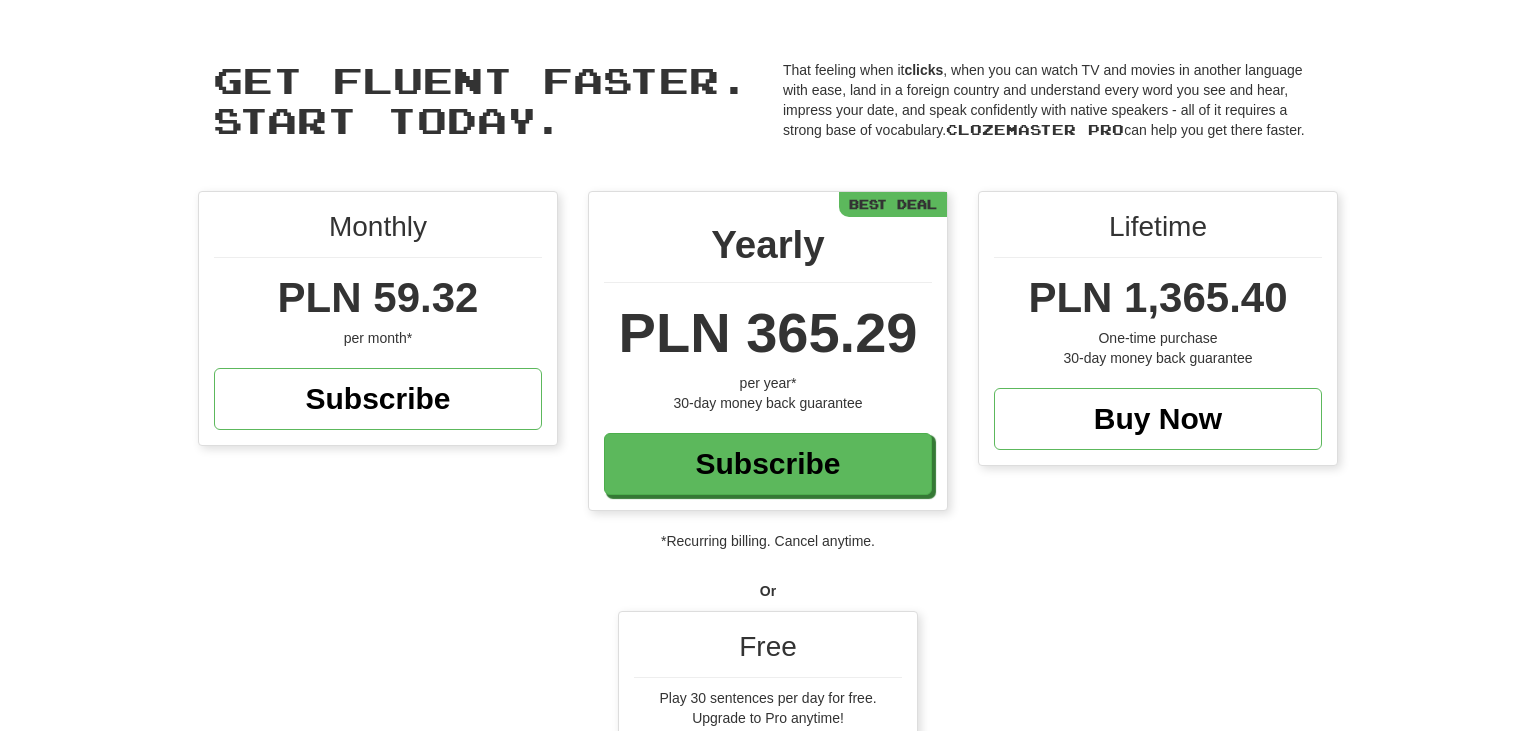 scroll, scrollTop: 0, scrollLeft: 0, axis: both 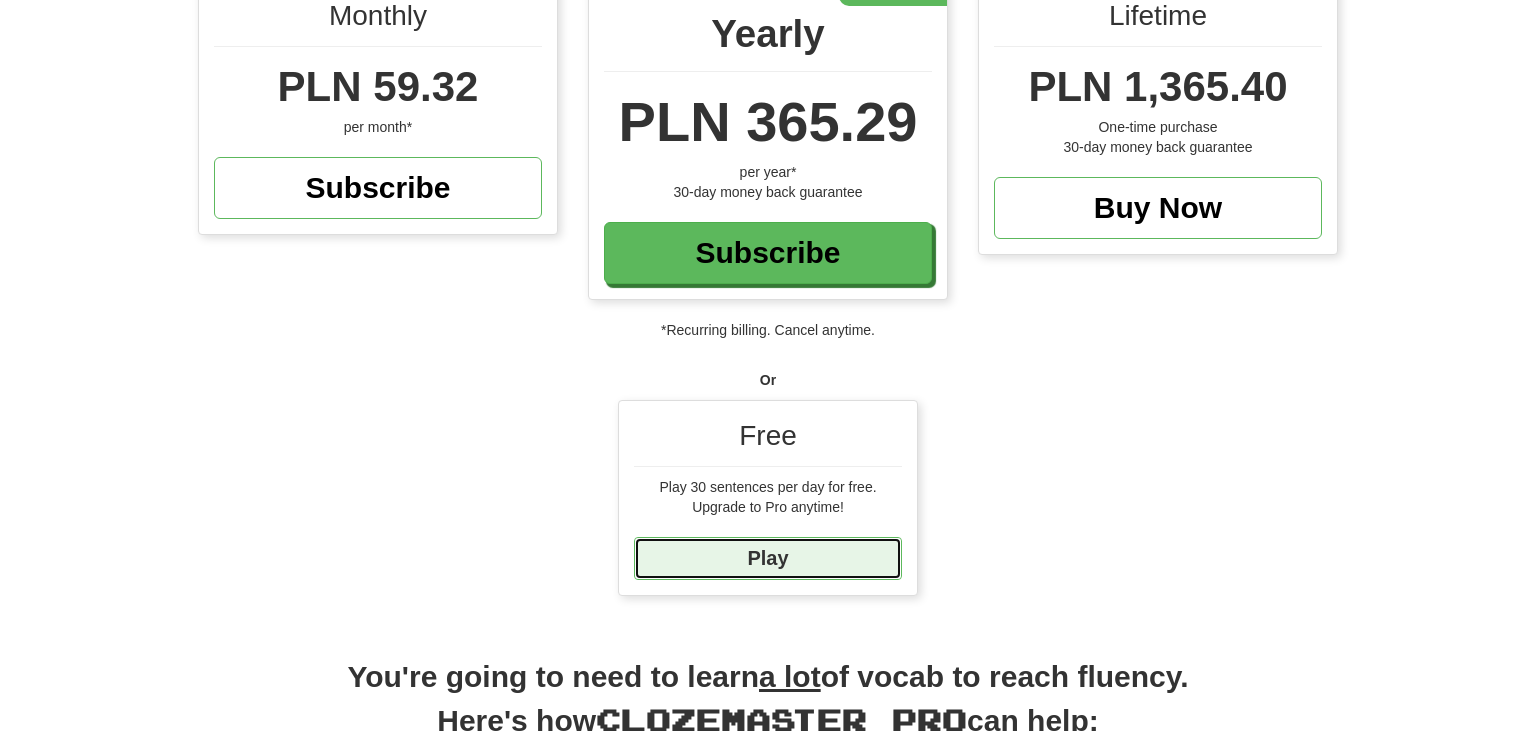 click on "Play" at bounding box center [768, 558] 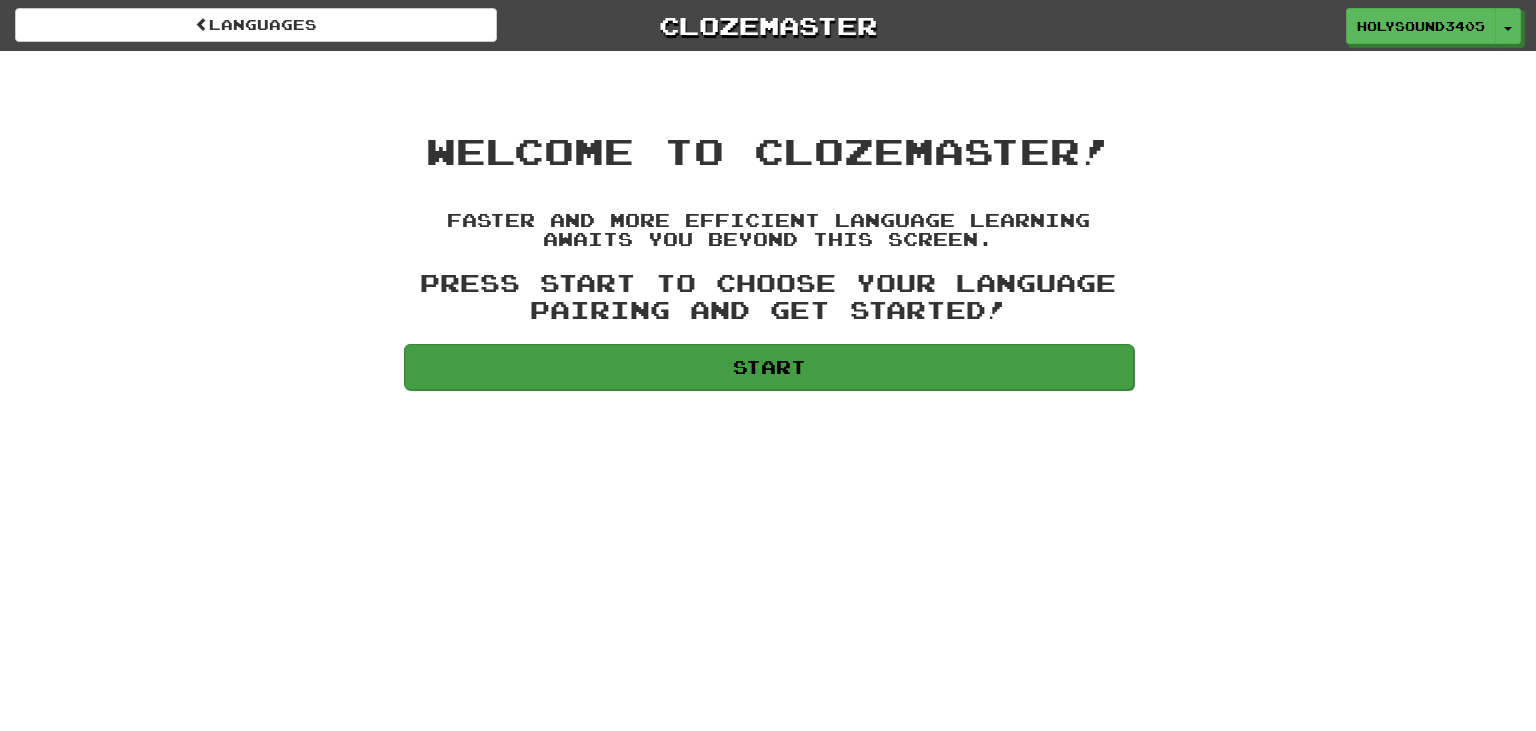 click on "Start" at bounding box center [769, 367] 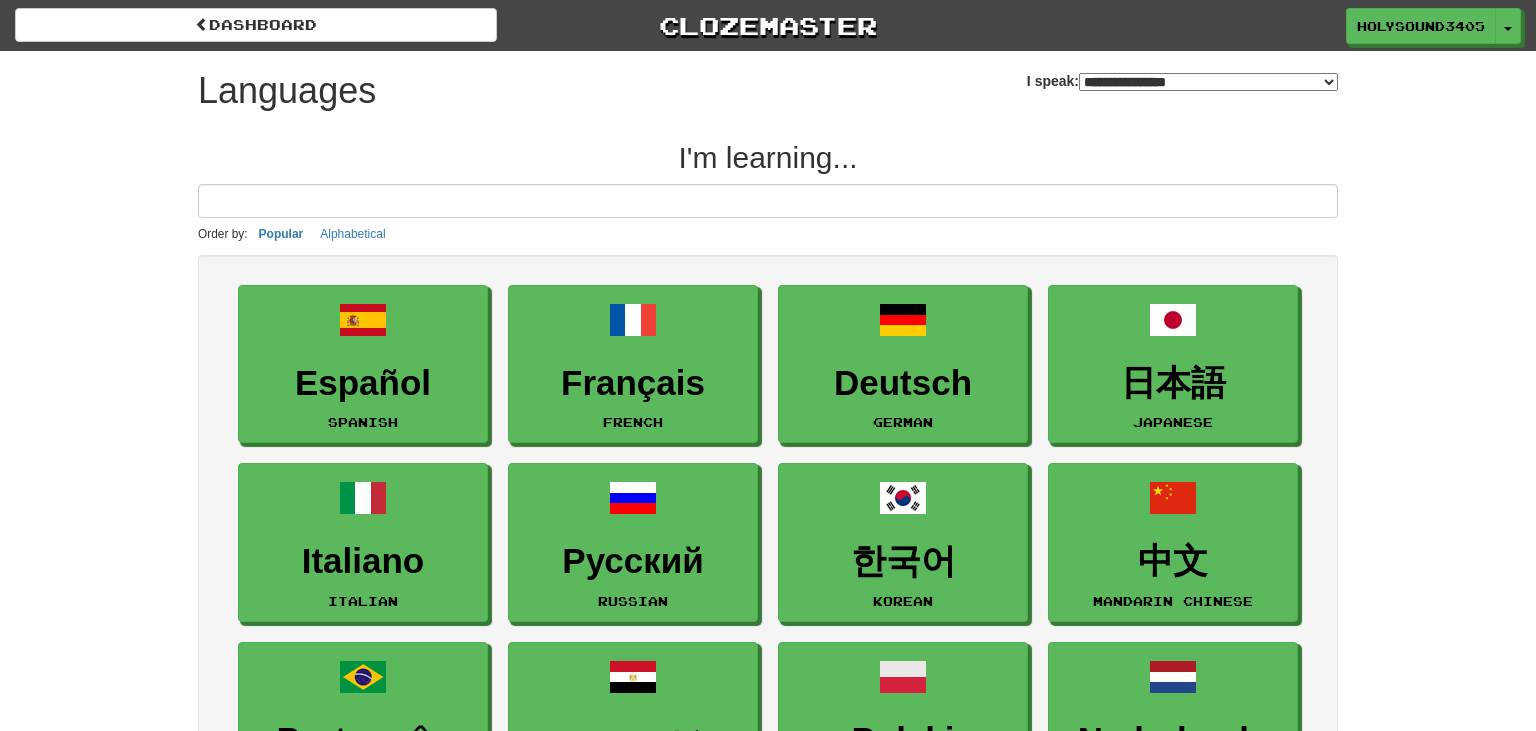 select on "*******" 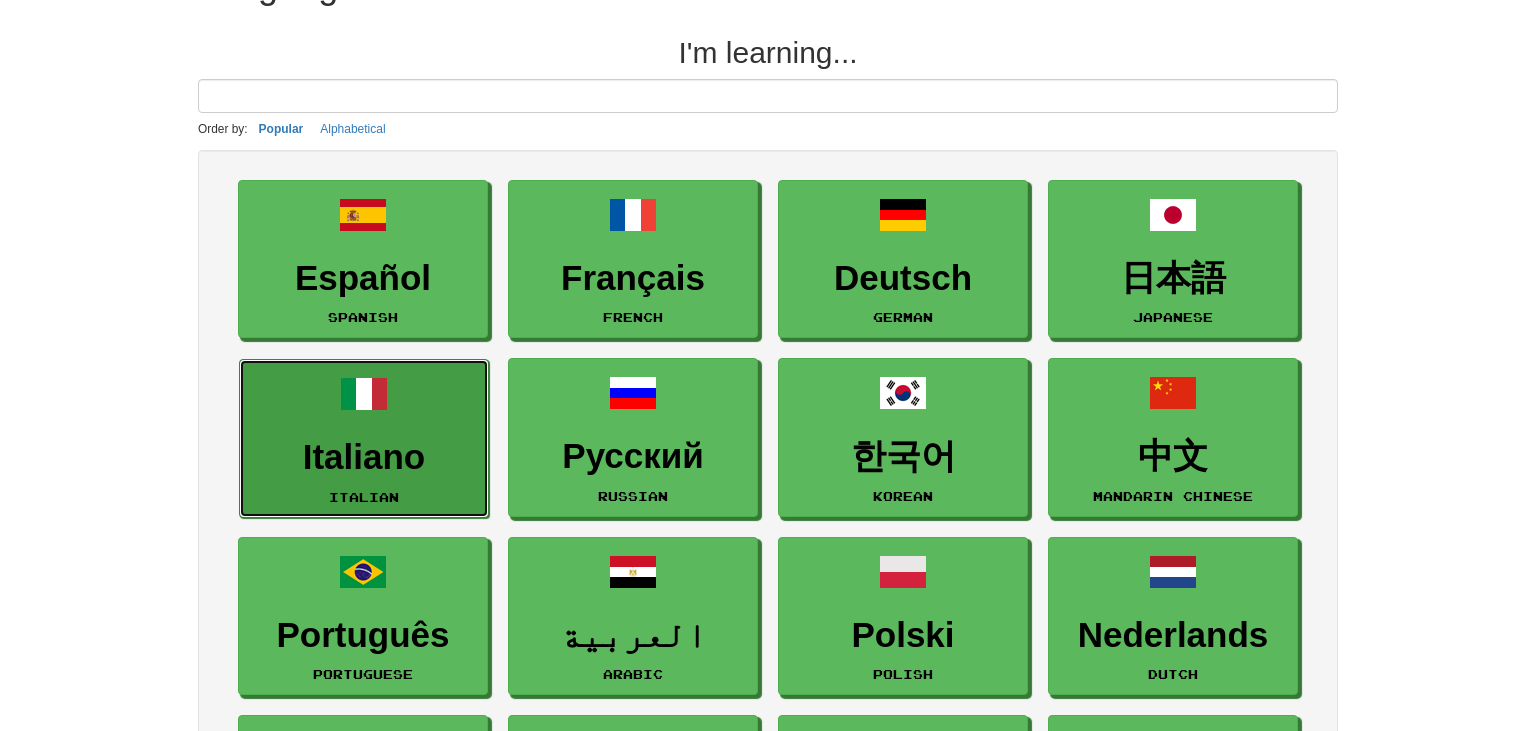 click on "Italiano Italian" at bounding box center [364, 438] 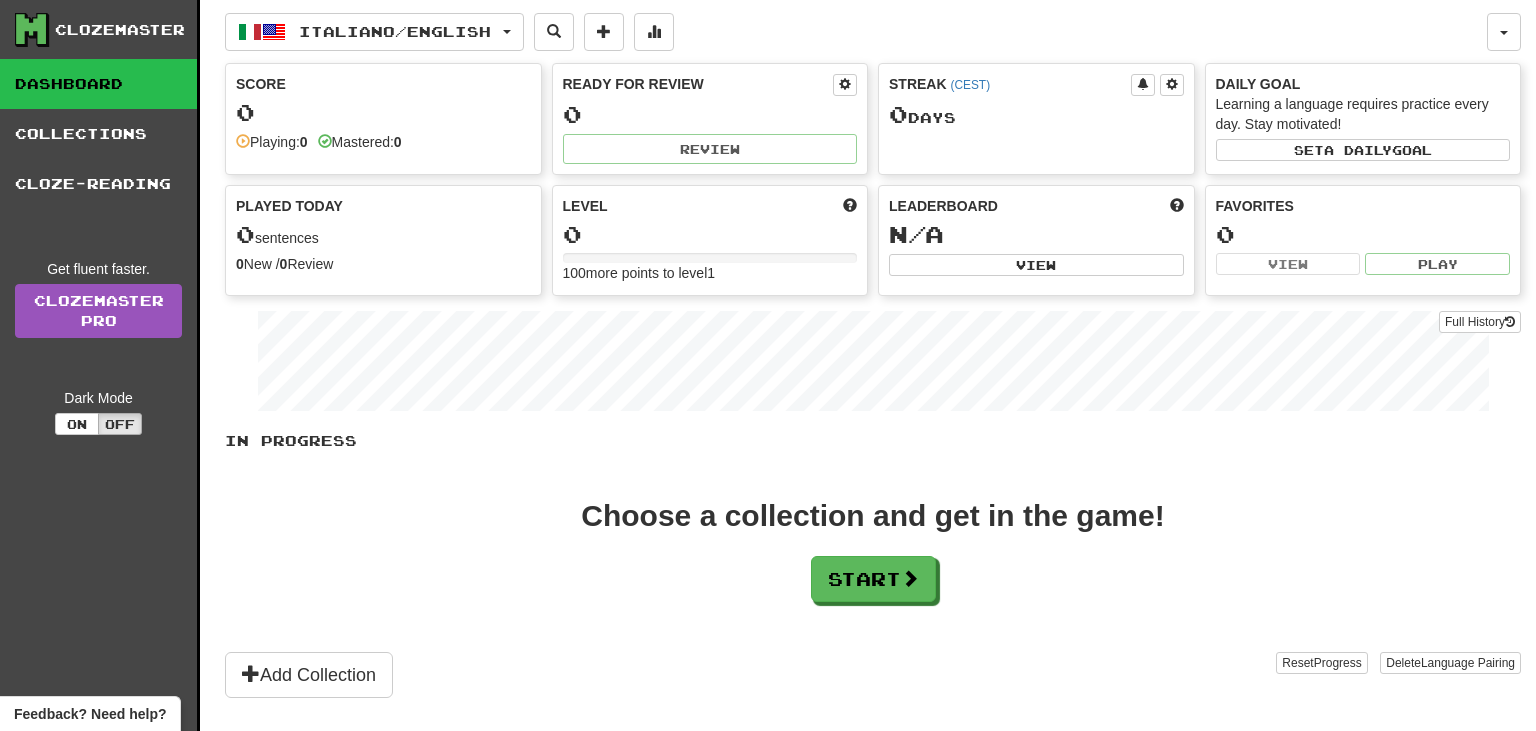 scroll, scrollTop: 0, scrollLeft: 0, axis: both 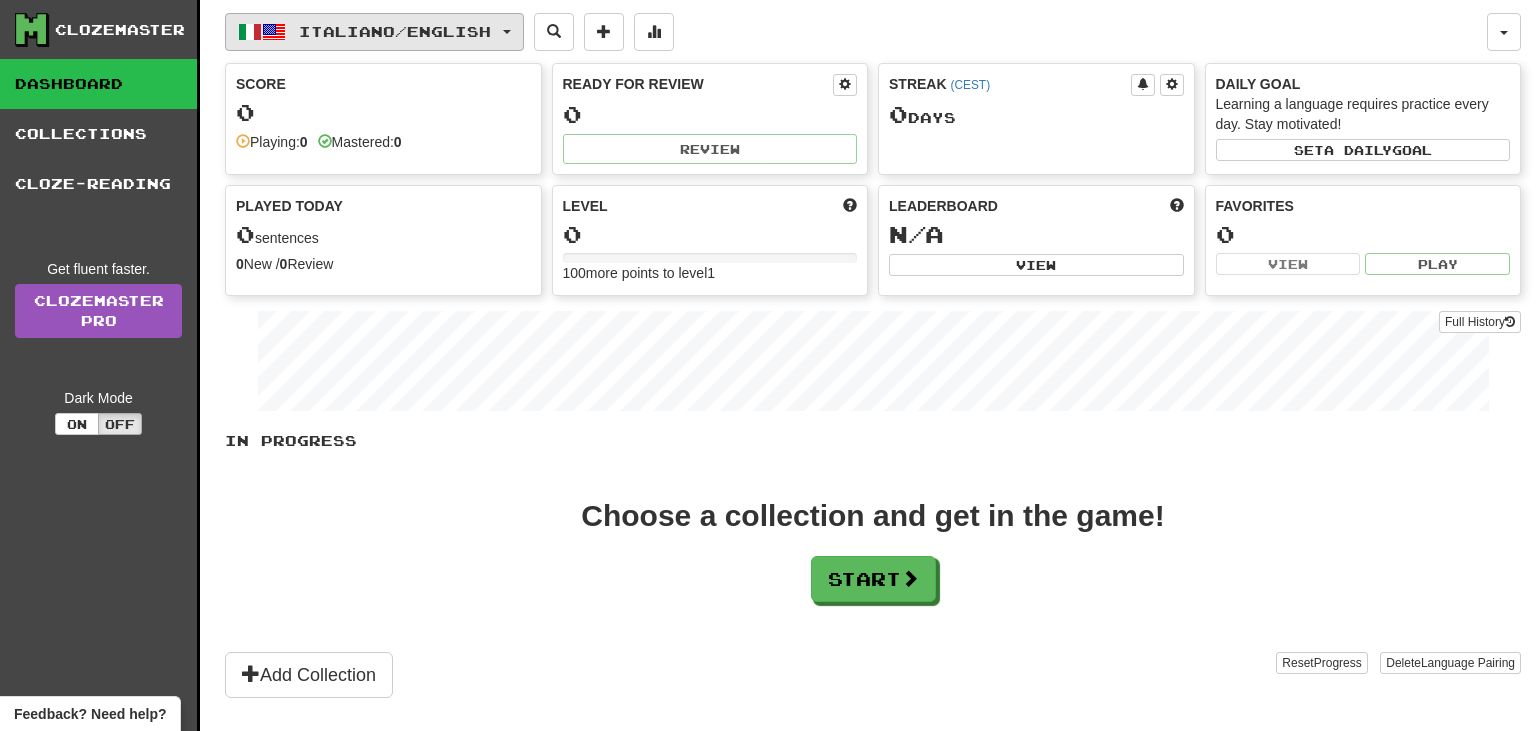 click on "Italiano  /  English" at bounding box center [374, 32] 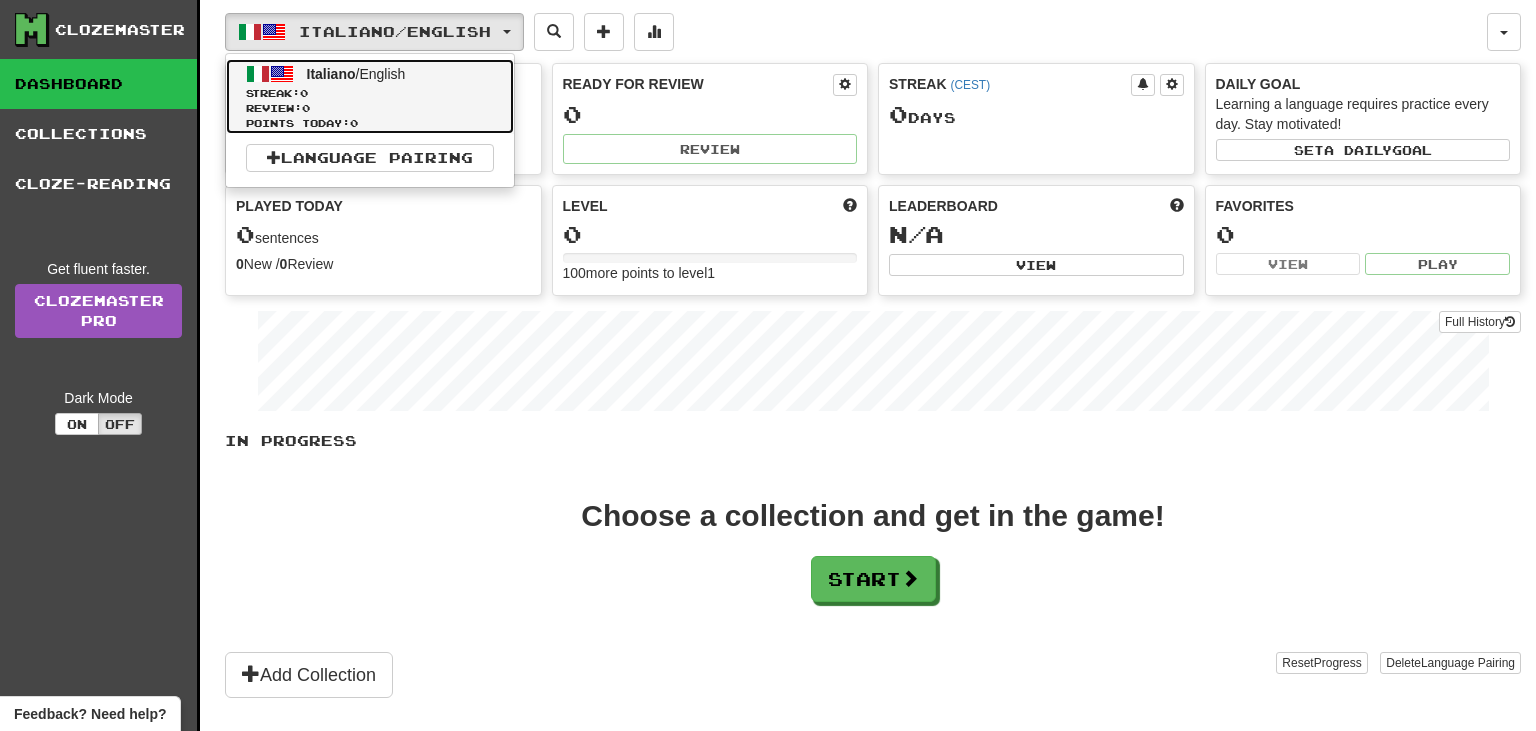 click on "Streak:  0" at bounding box center (370, 93) 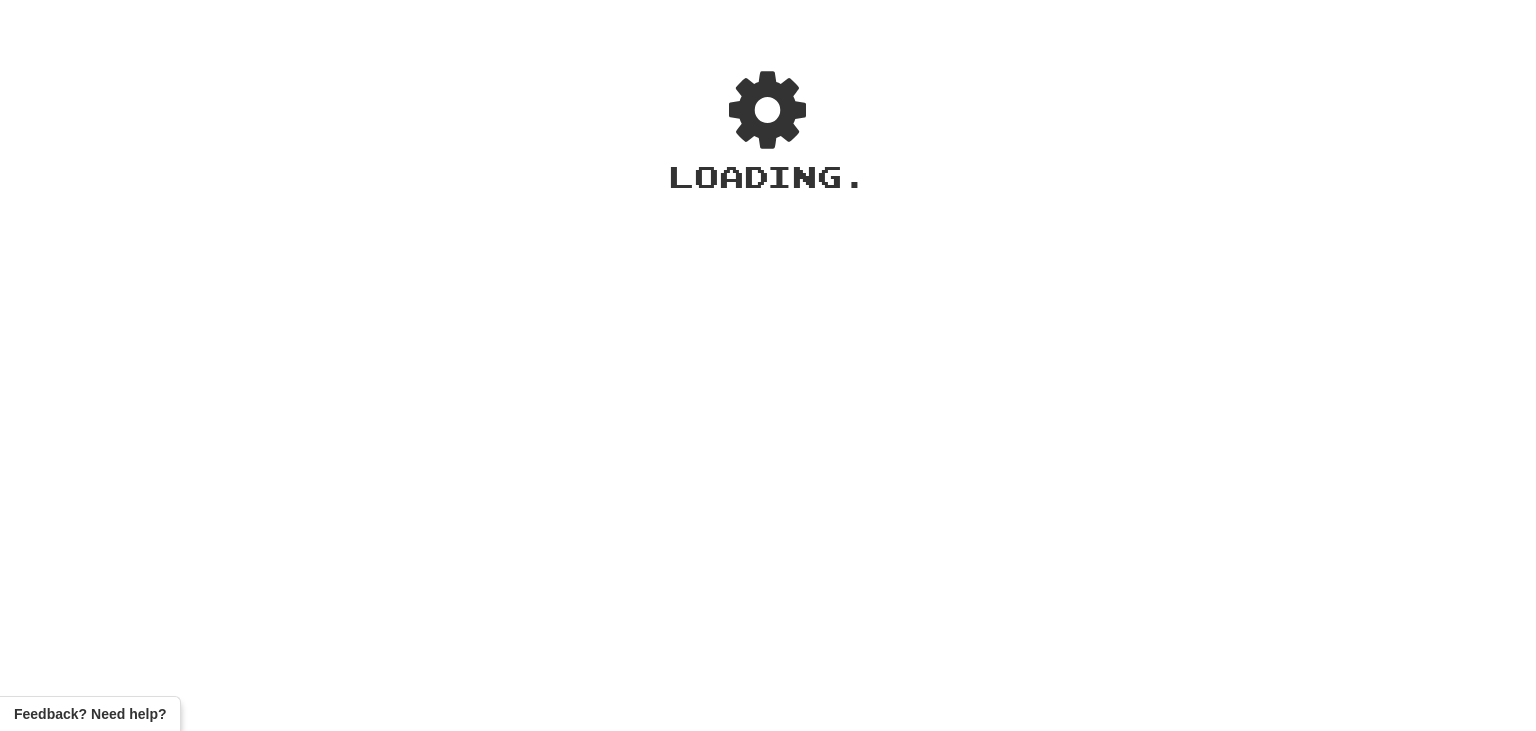 scroll, scrollTop: 0, scrollLeft: 0, axis: both 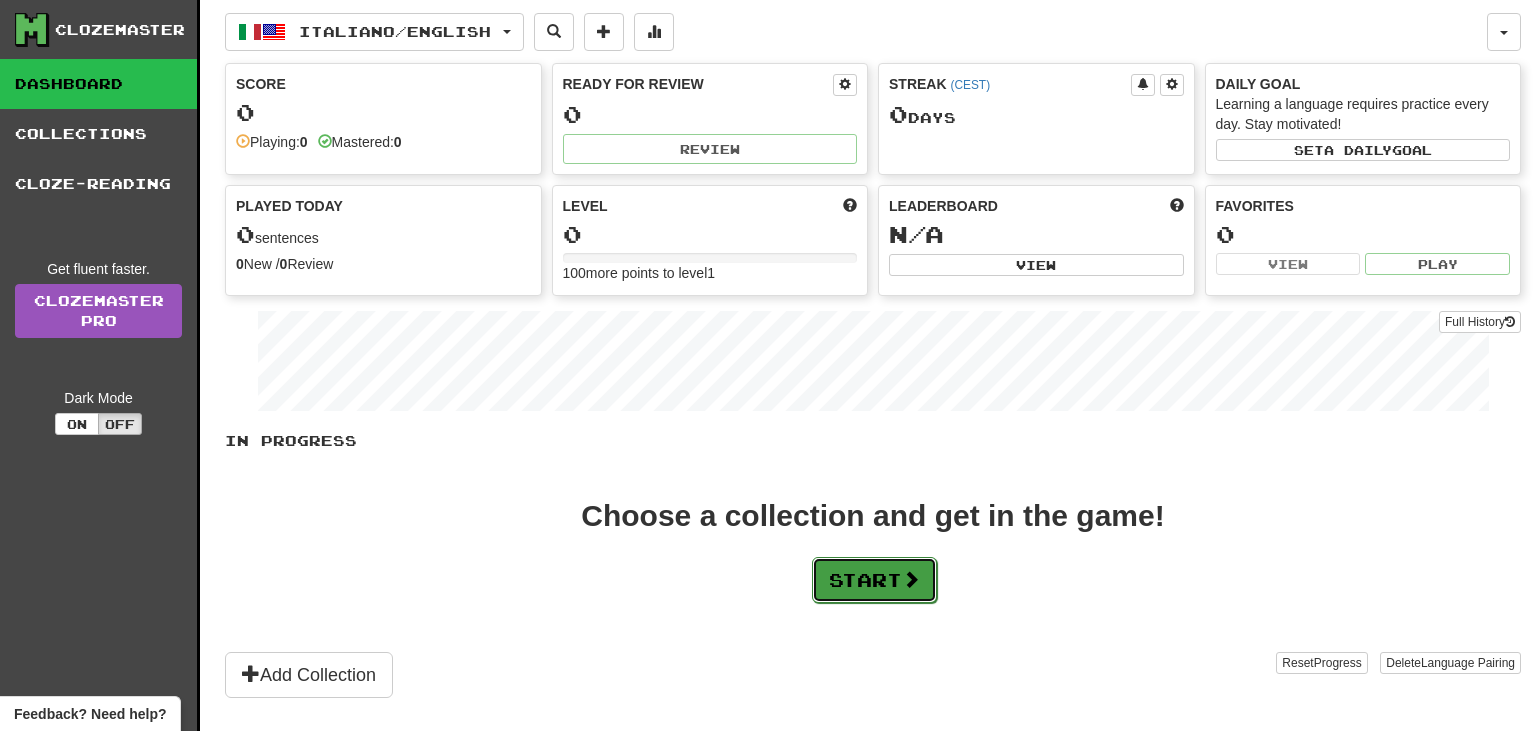 click on "Start" at bounding box center (874, 580) 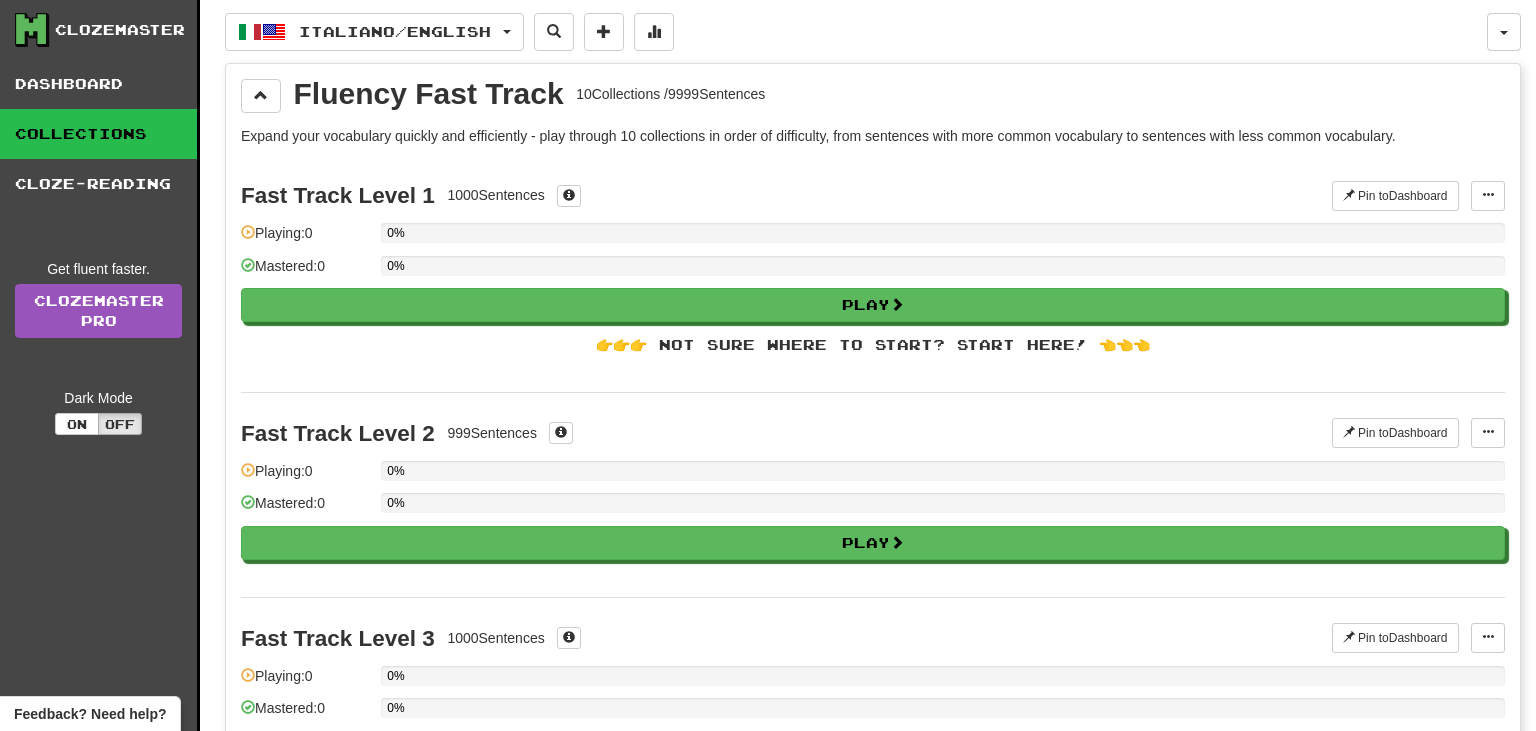 click on "1000  Sentences" at bounding box center (495, 195) 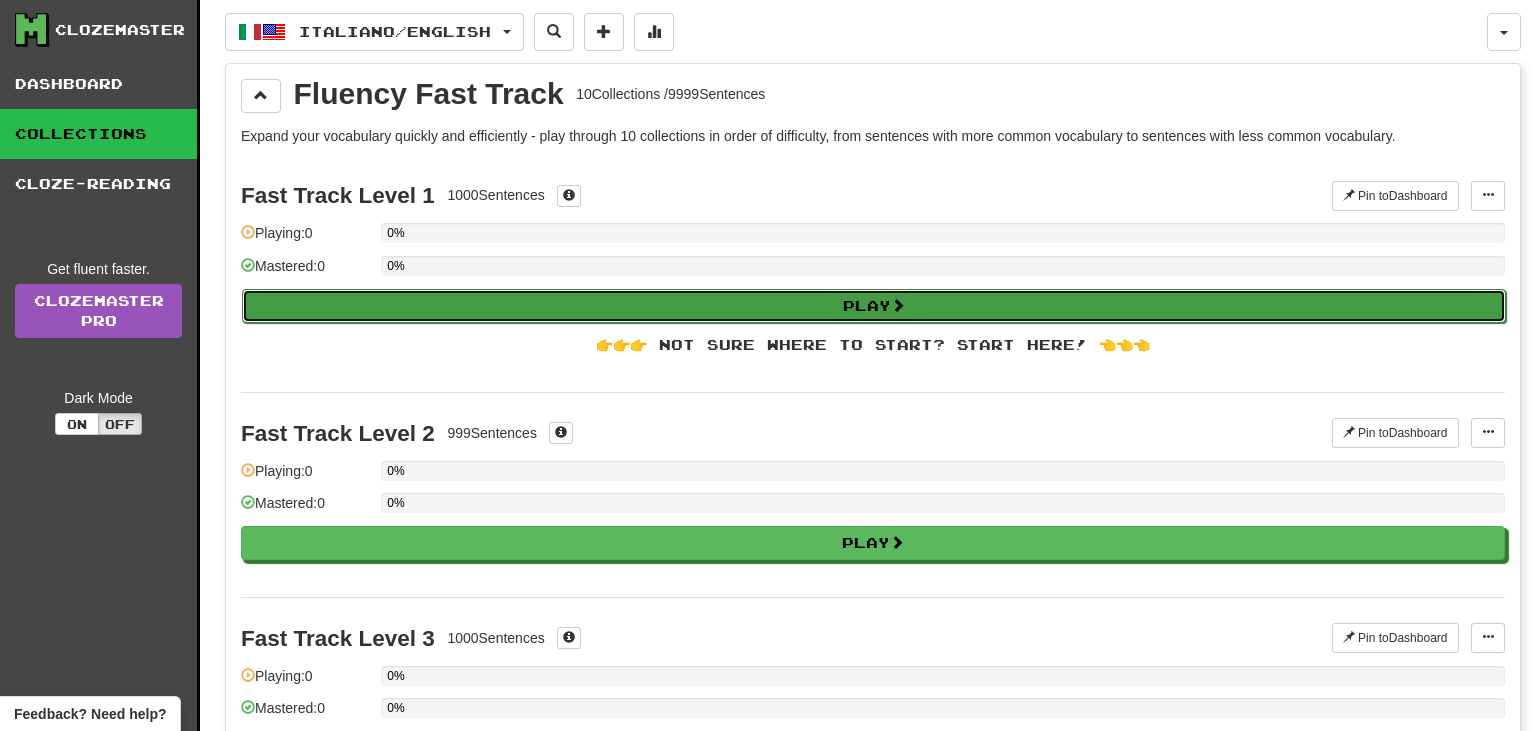 click on "Play" at bounding box center (874, 306) 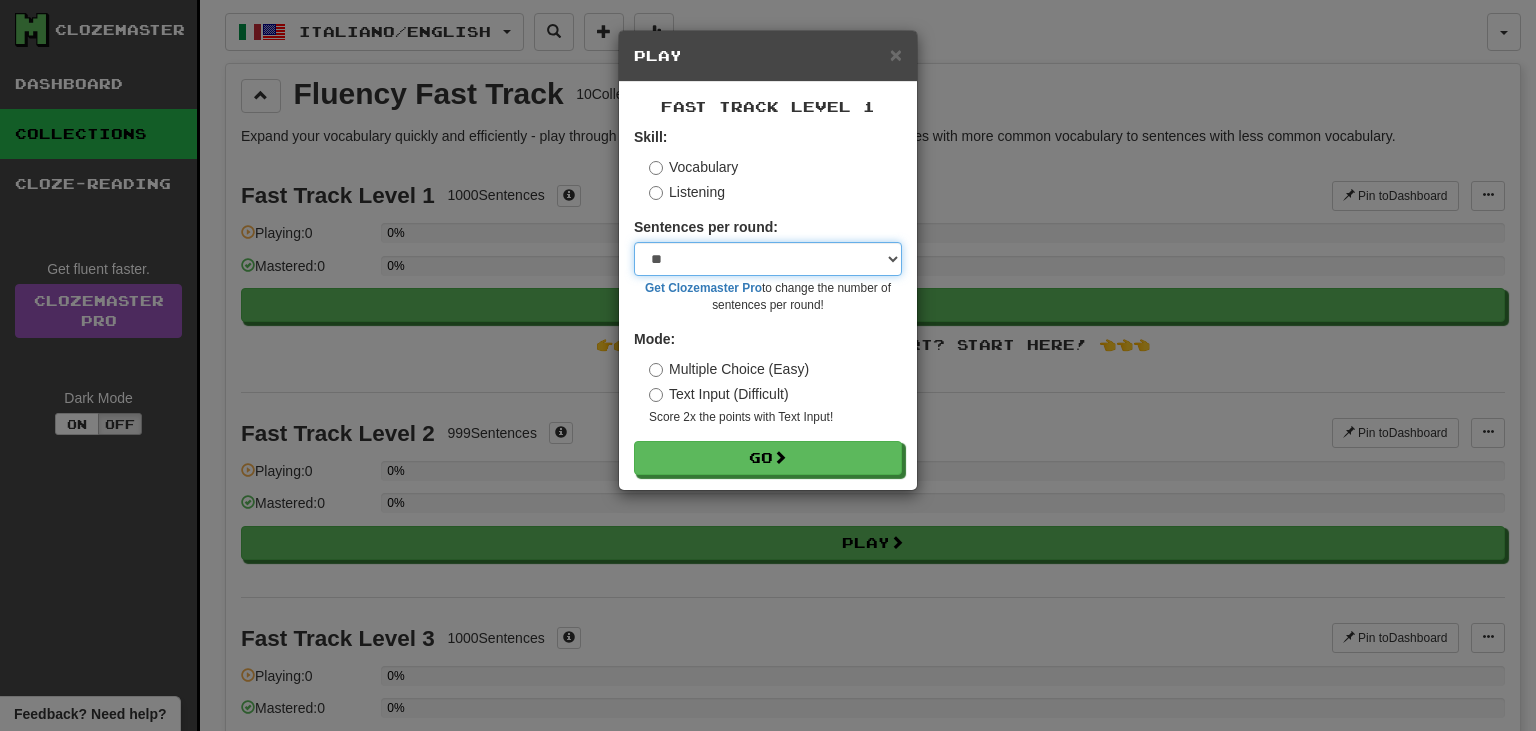 click on "* ** ** ** ** ** *** ********" at bounding box center [768, 259] 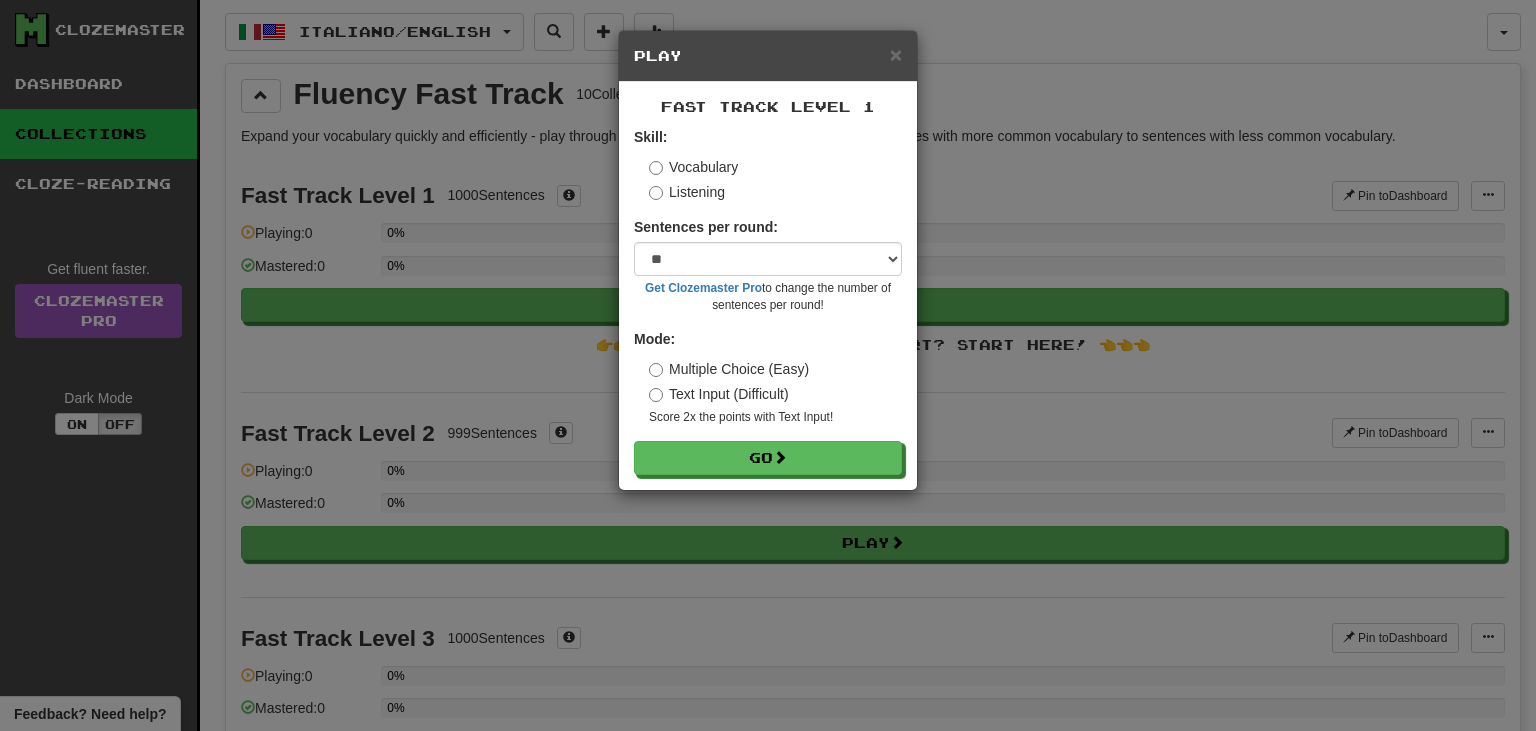click on "Text Input (Difficult)" at bounding box center [719, 394] 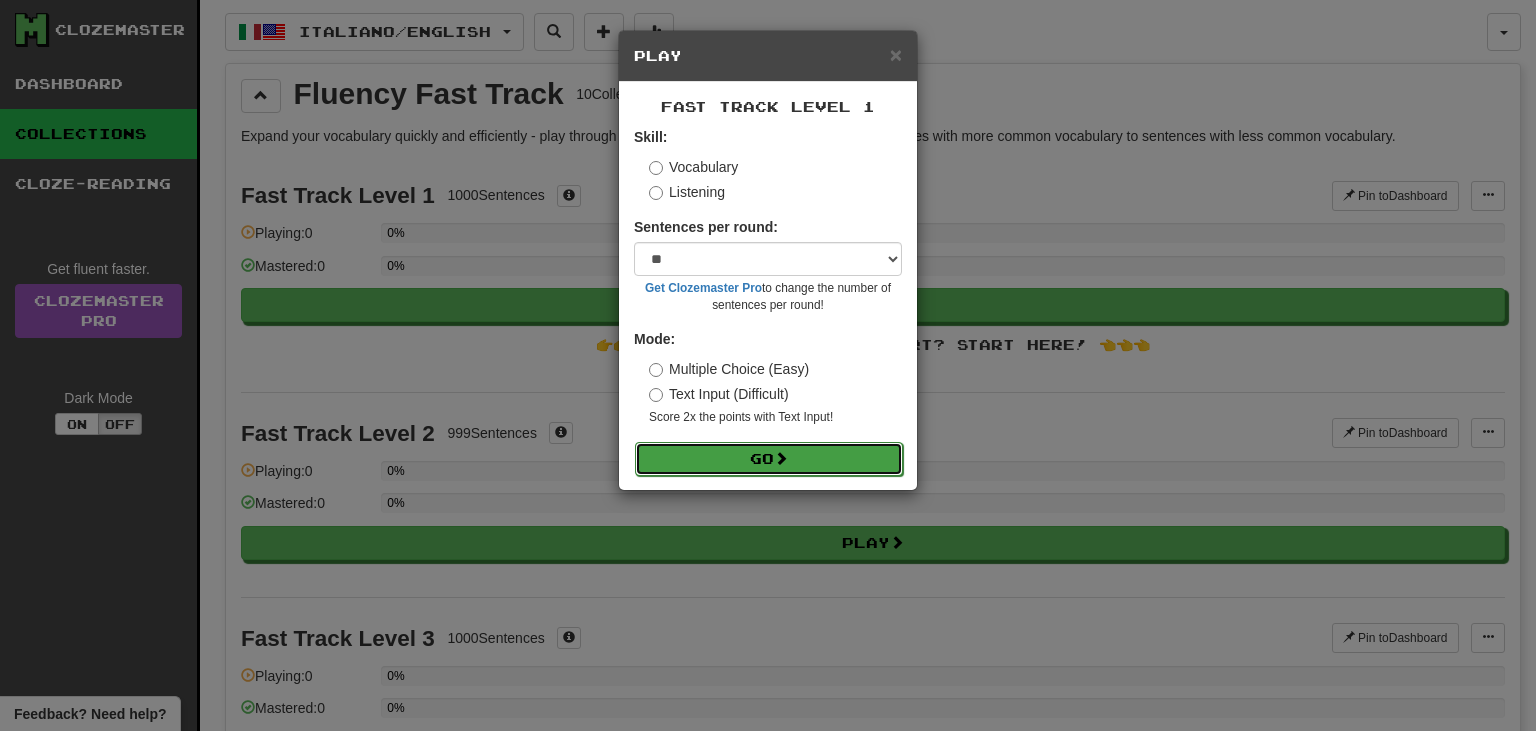 click on "Go" at bounding box center (769, 459) 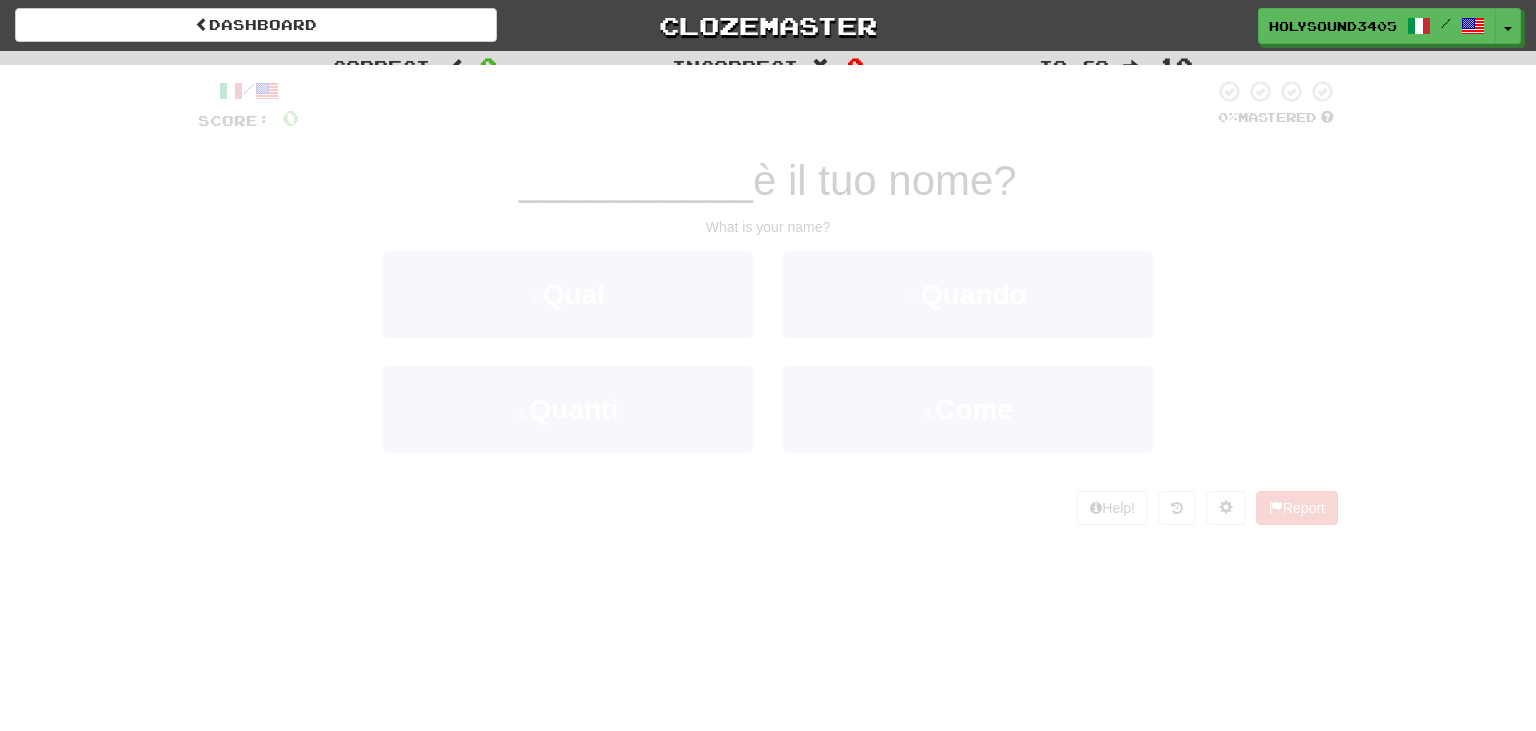 scroll, scrollTop: 0, scrollLeft: 0, axis: both 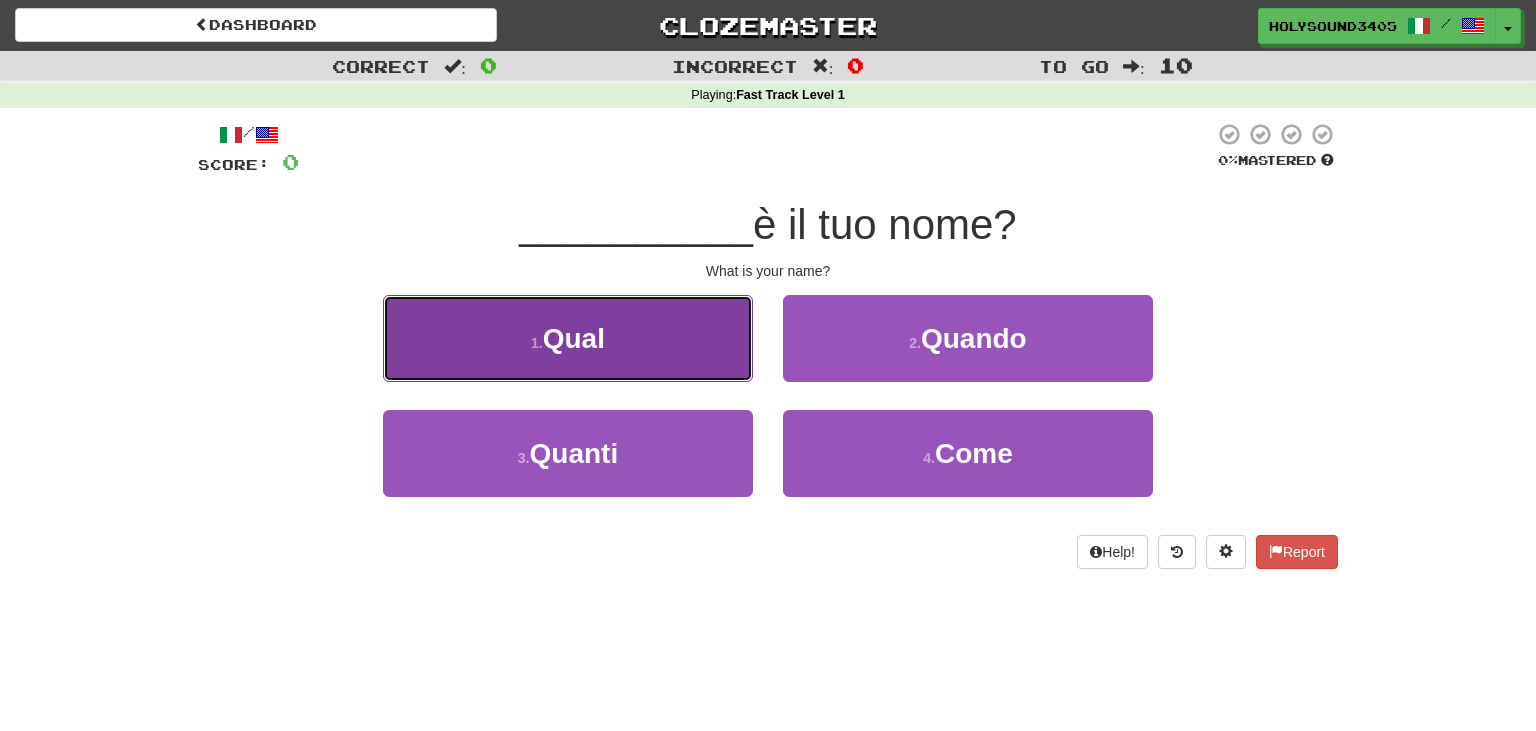 click on "1 .  Qual" at bounding box center [568, 338] 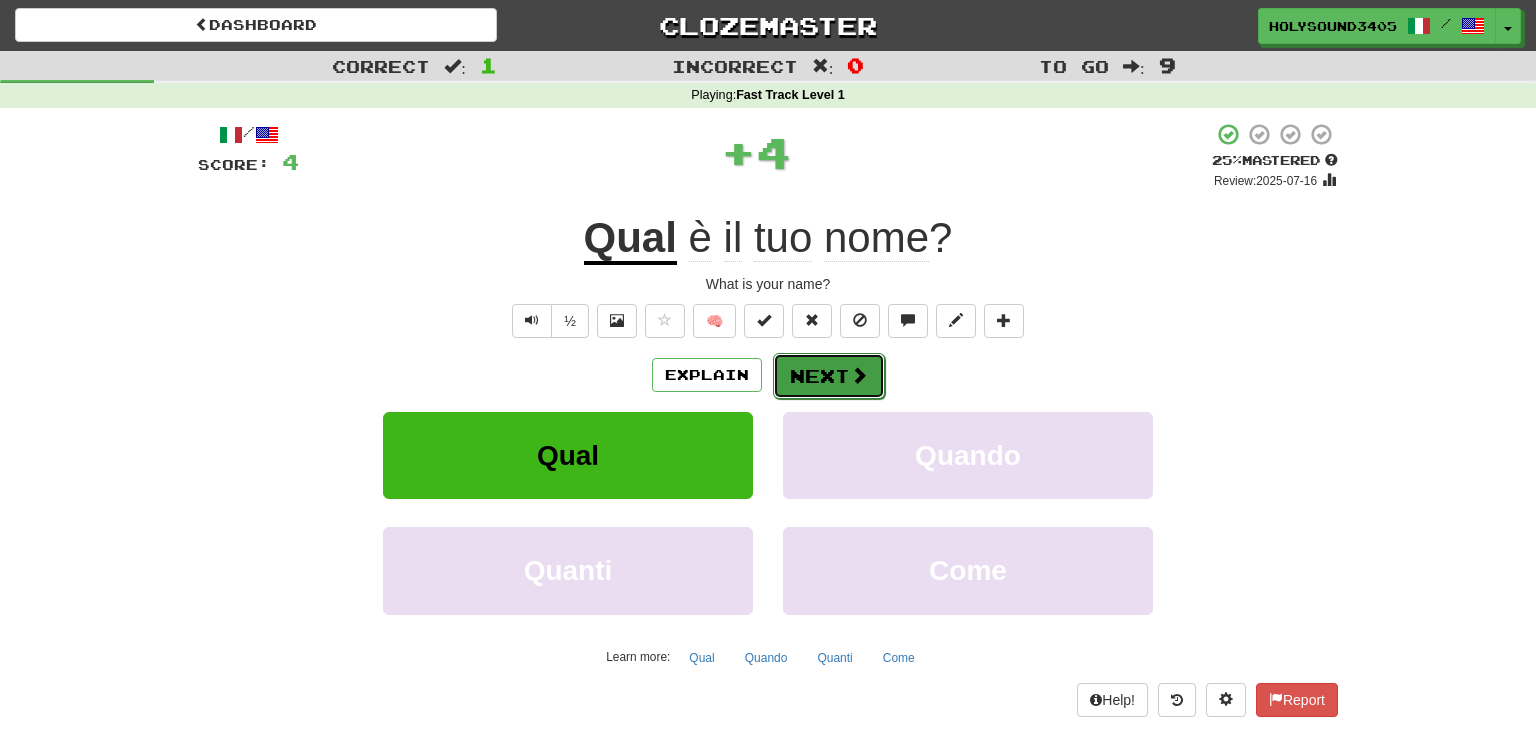 click on "Next" at bounding box center (829, 376) 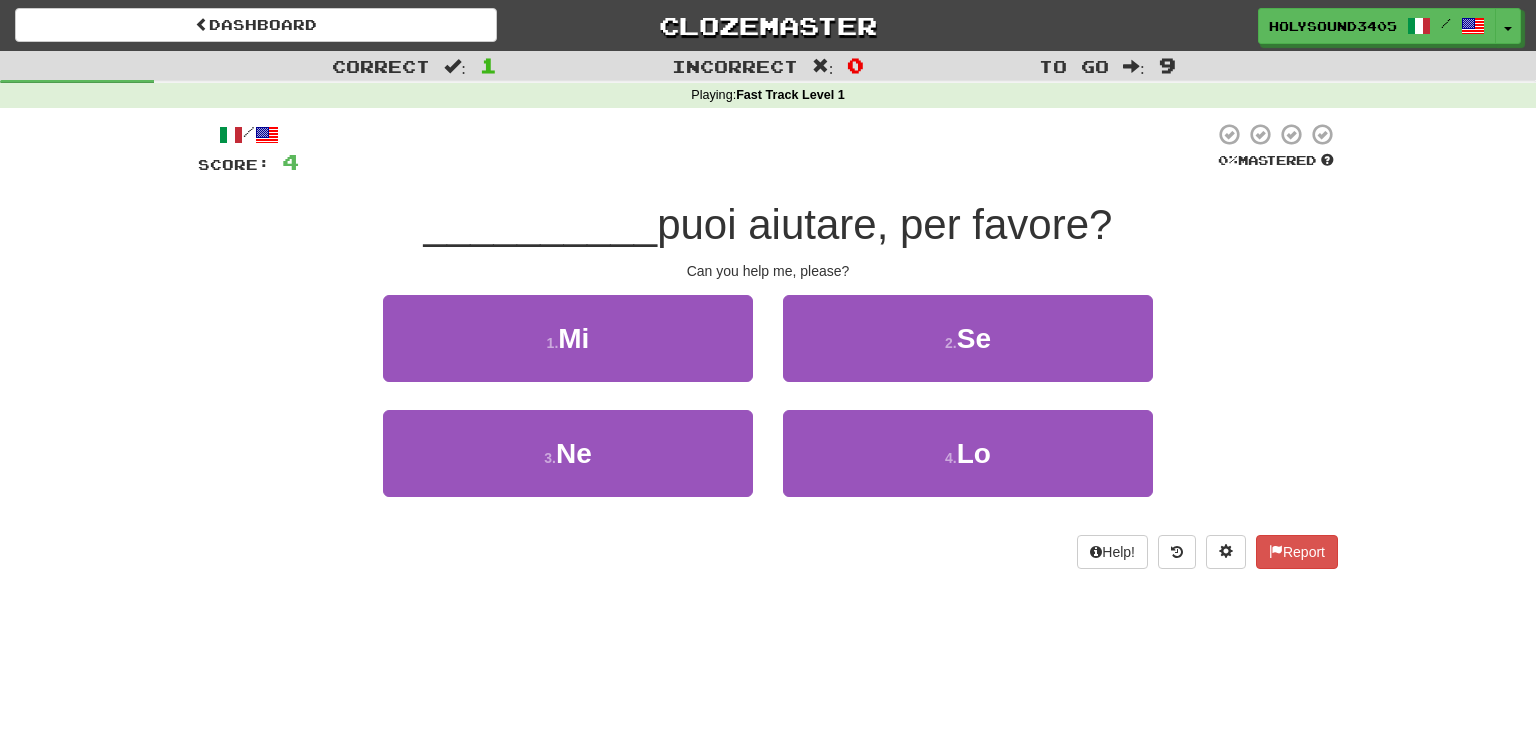 click on "Correct   :   1 Incorrect   :   0 To go   :   9 Playing :  Fast Track Level 1  /  Score:   4 0 %  Mastered __________  puoi aiutare, per favore? Can you help me, please? 1 .  Mi 2 .  Se 3 .  Ne 4 .  Lo  Help!  Report" at bounding box center (768, 324) 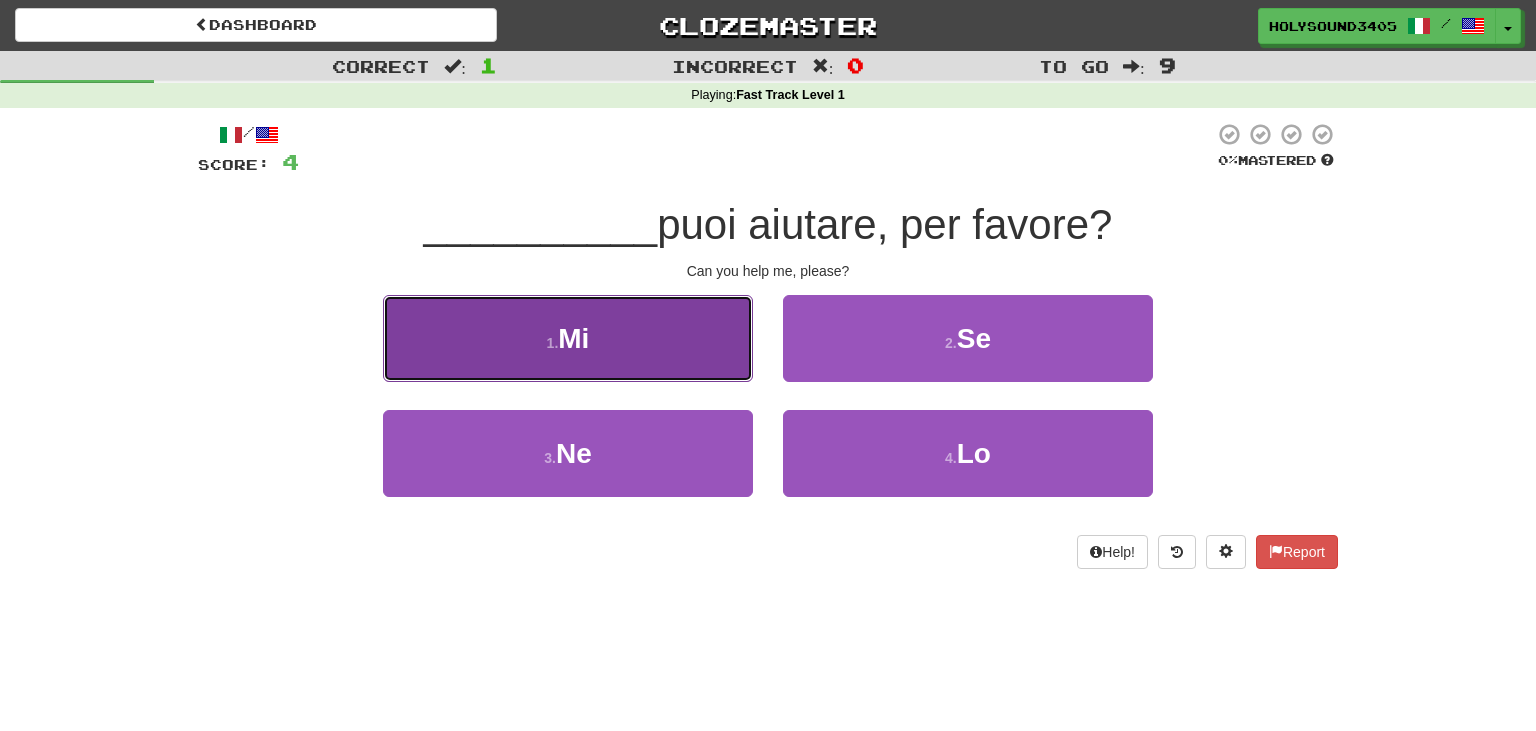 click on "1 .  Mi" at bounding box center [568, 338] 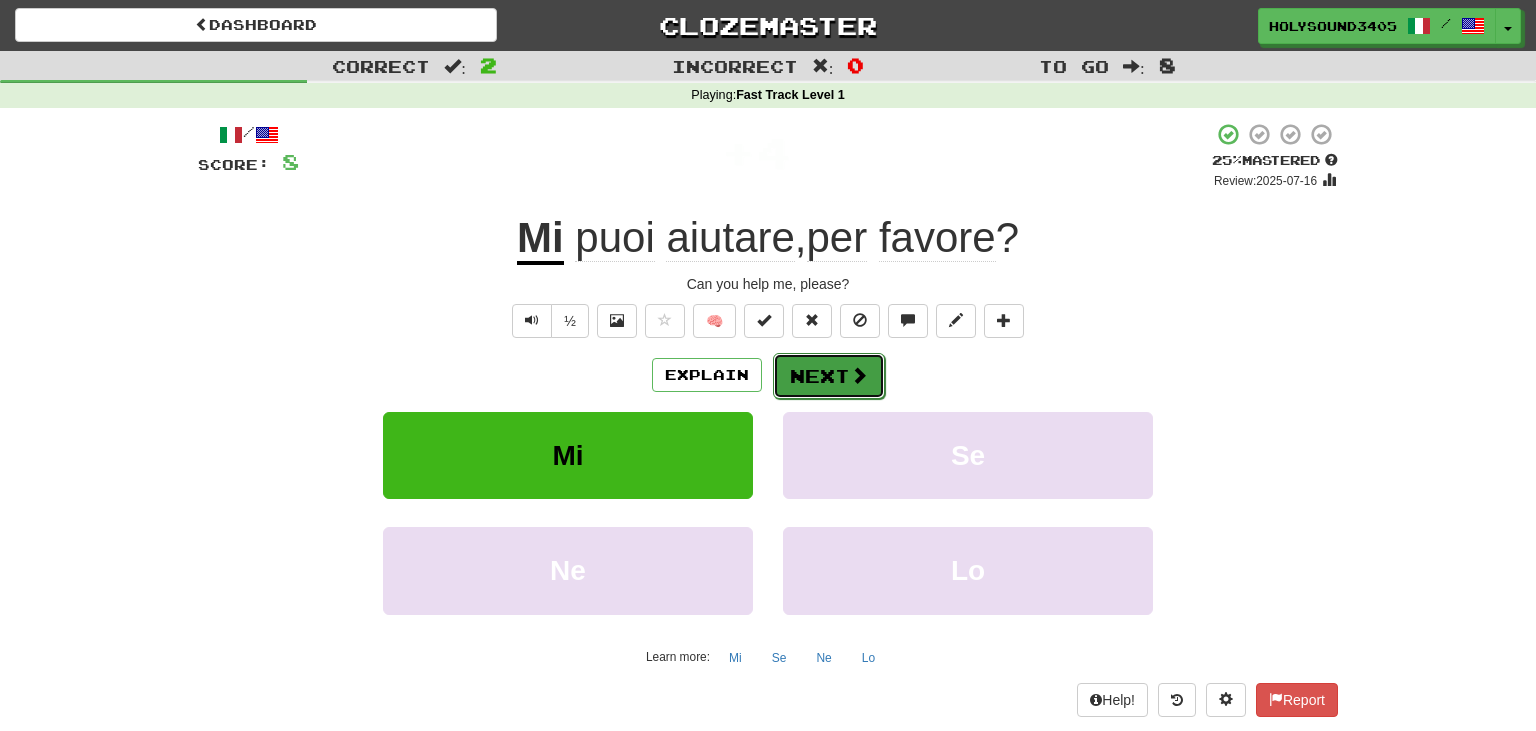 click at bounding box center (859, 375) 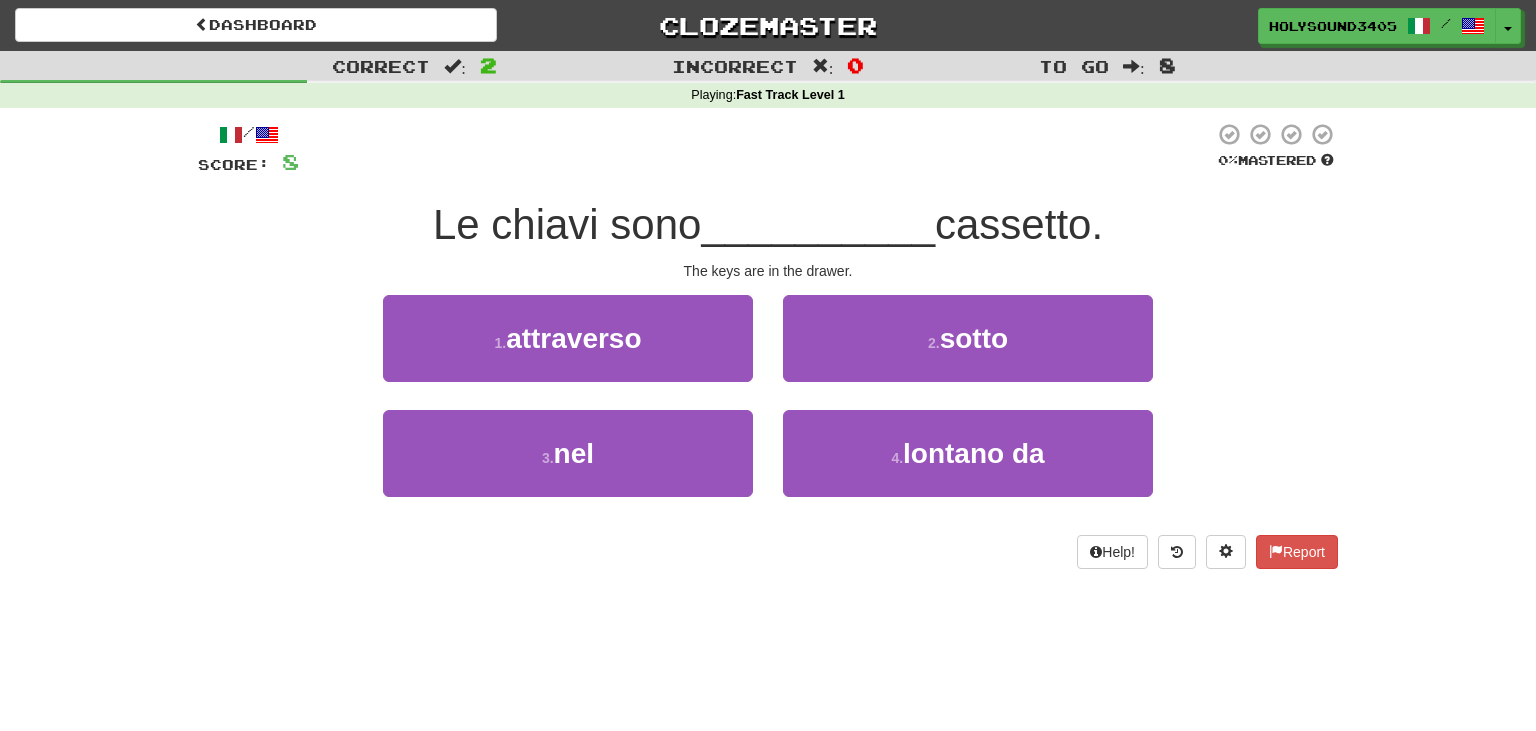 click on "Correct   :   2 Incorrect   :   0 To go   :   8 Playing :  Fast Track Level 1  /  Score:   8 0 %  Mastered Le chiavi sono  __________  cassetto. The keys are in the drawer. 1 .  attraverso 2 .  sotto 3 .  nel 4 .  lontano da  Help!  Report" at bounding box center [768, 324] 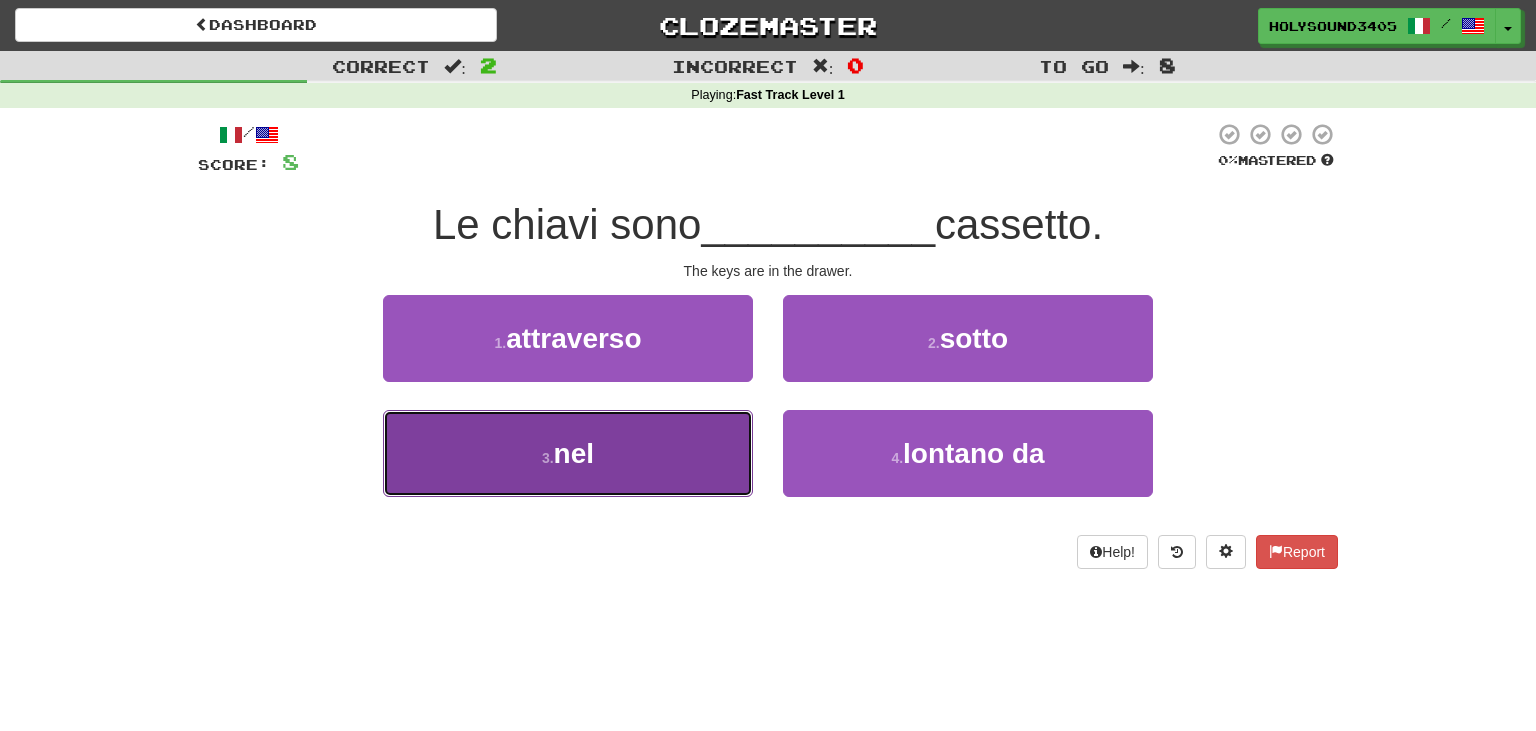 click on "3 .  nel" at bounding box center [568, 453] 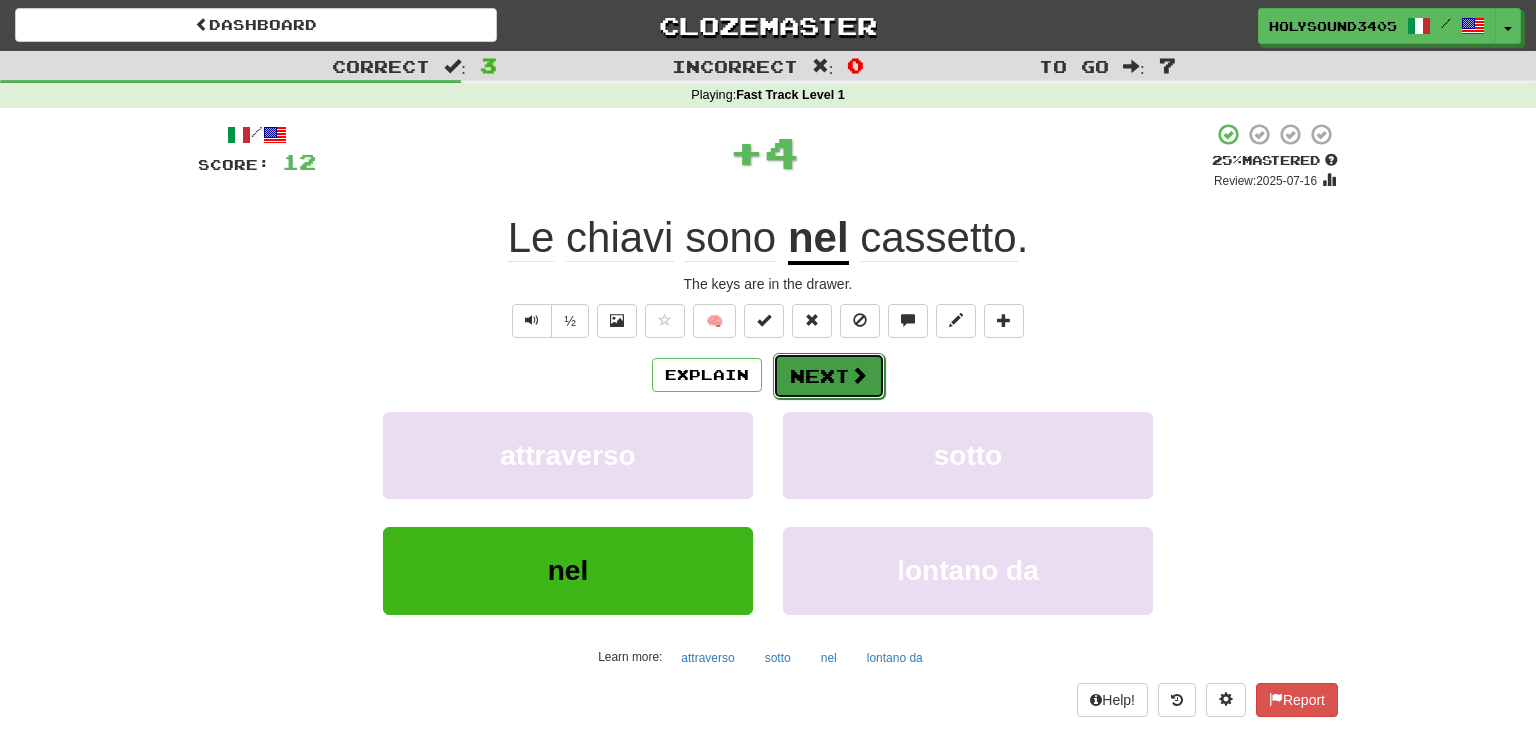 click on "Next" at bounding box center (829, 376) 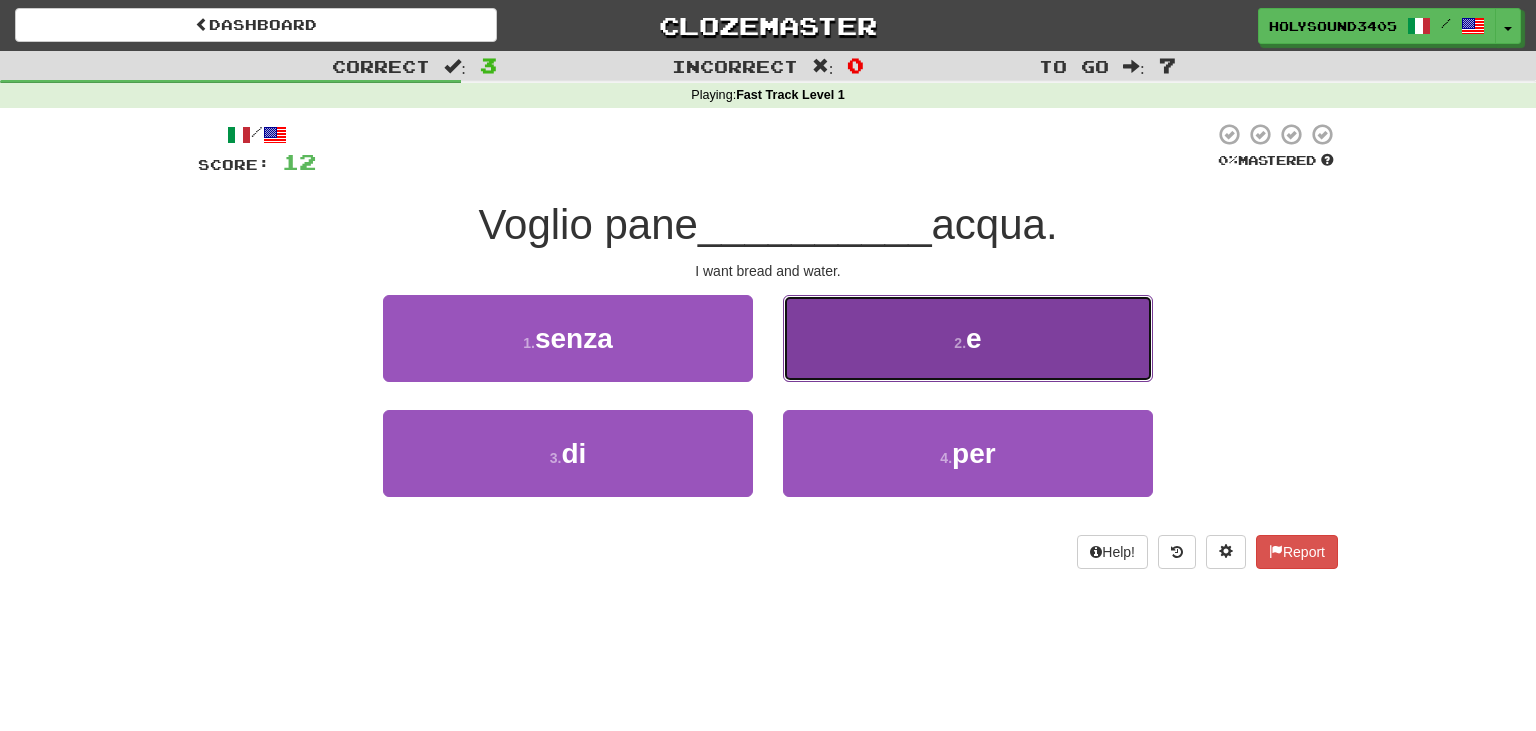 click on "2 .  e" at bounding box center (968, 338) 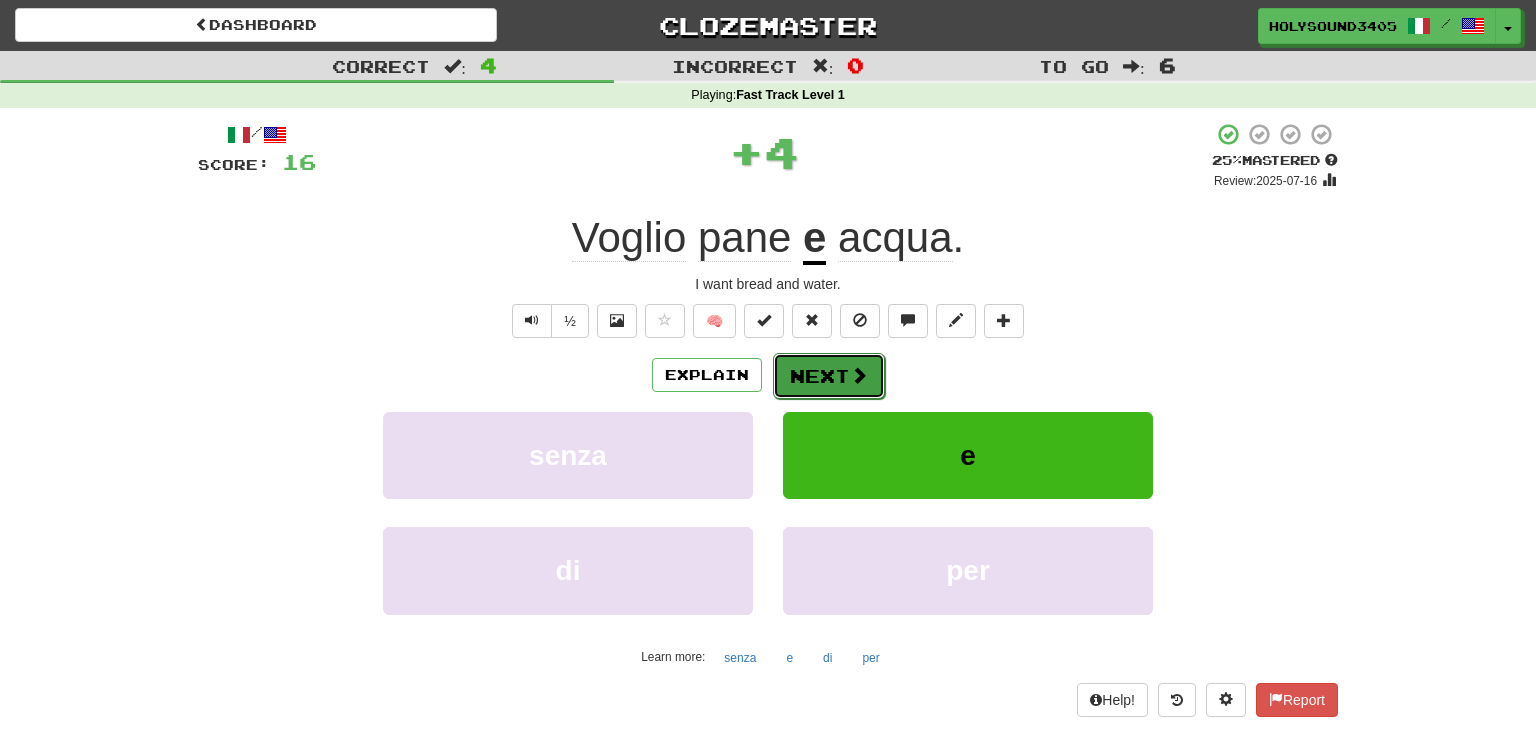 click at bounding box center [859, 375] 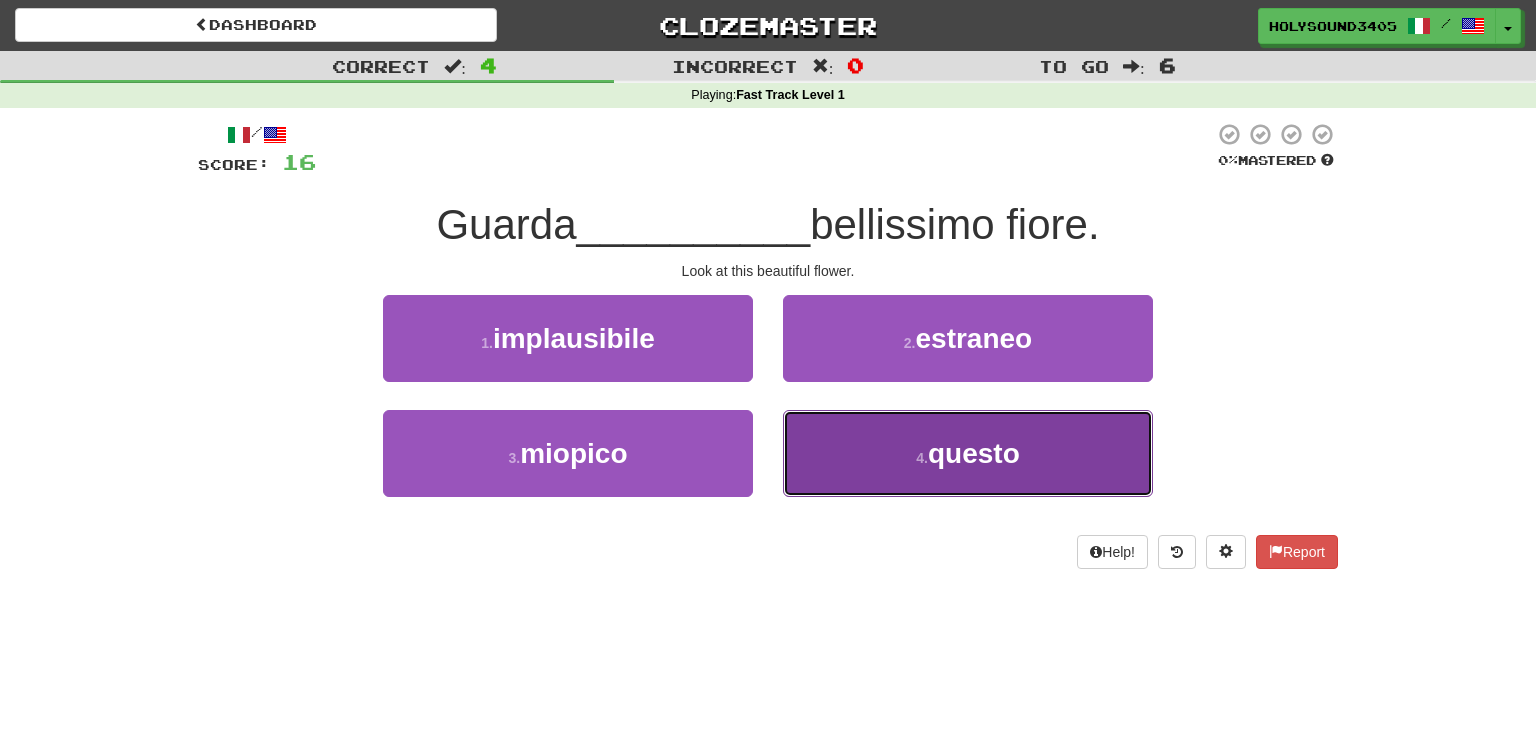 click on "4 .  questo" at bounding box center (968, 453) 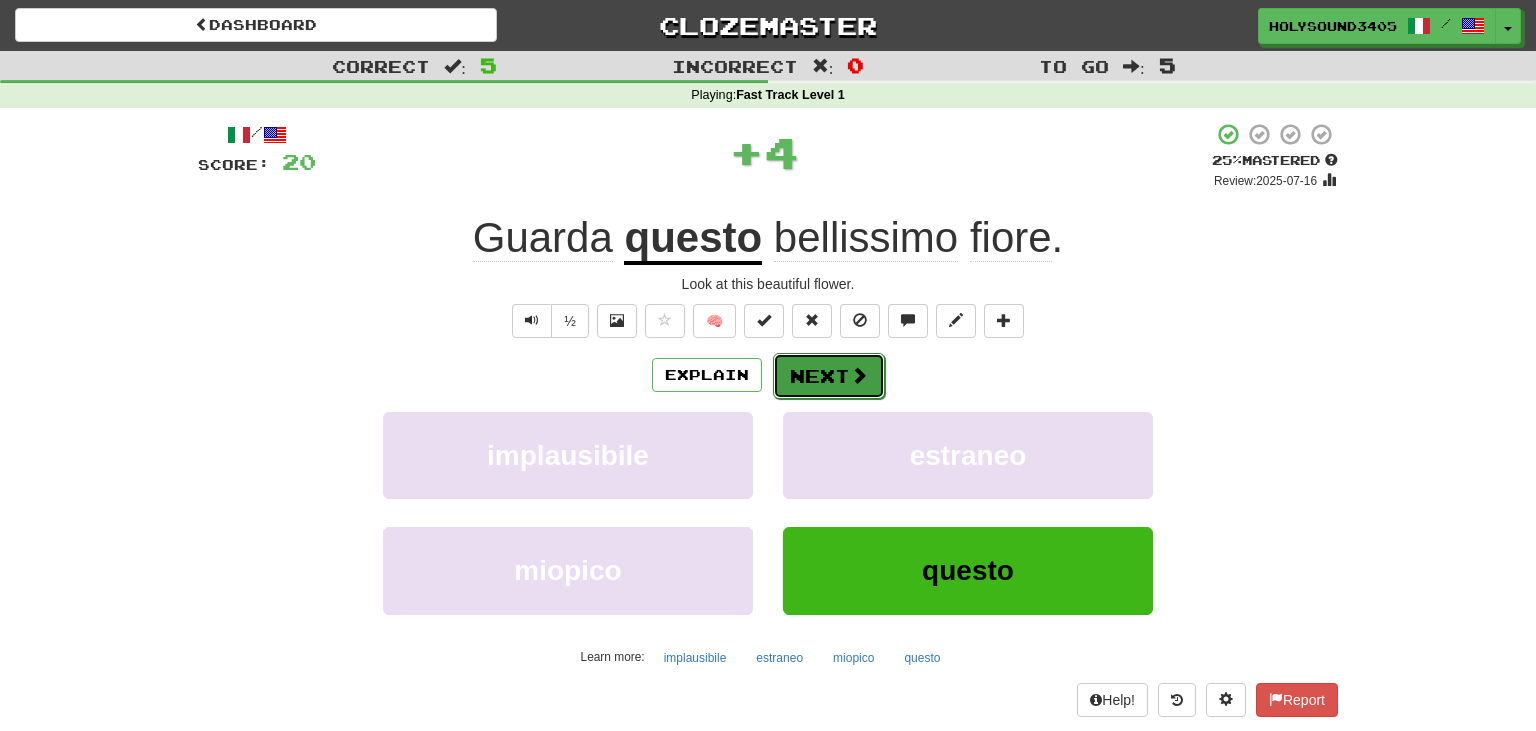 click on "Next" at bounding box center (829, 376) 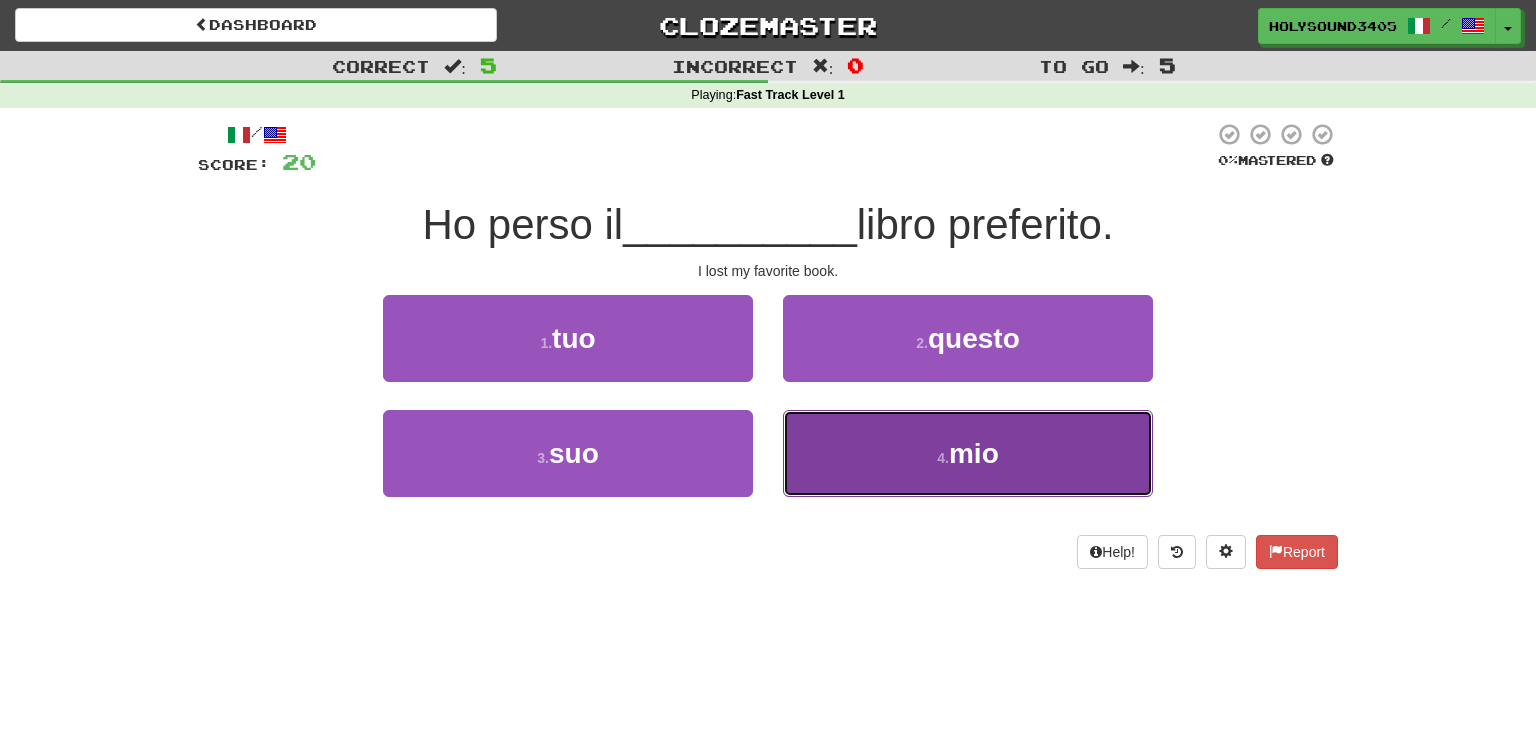 click on "4 .  mio" at bounding box center [968, 453] 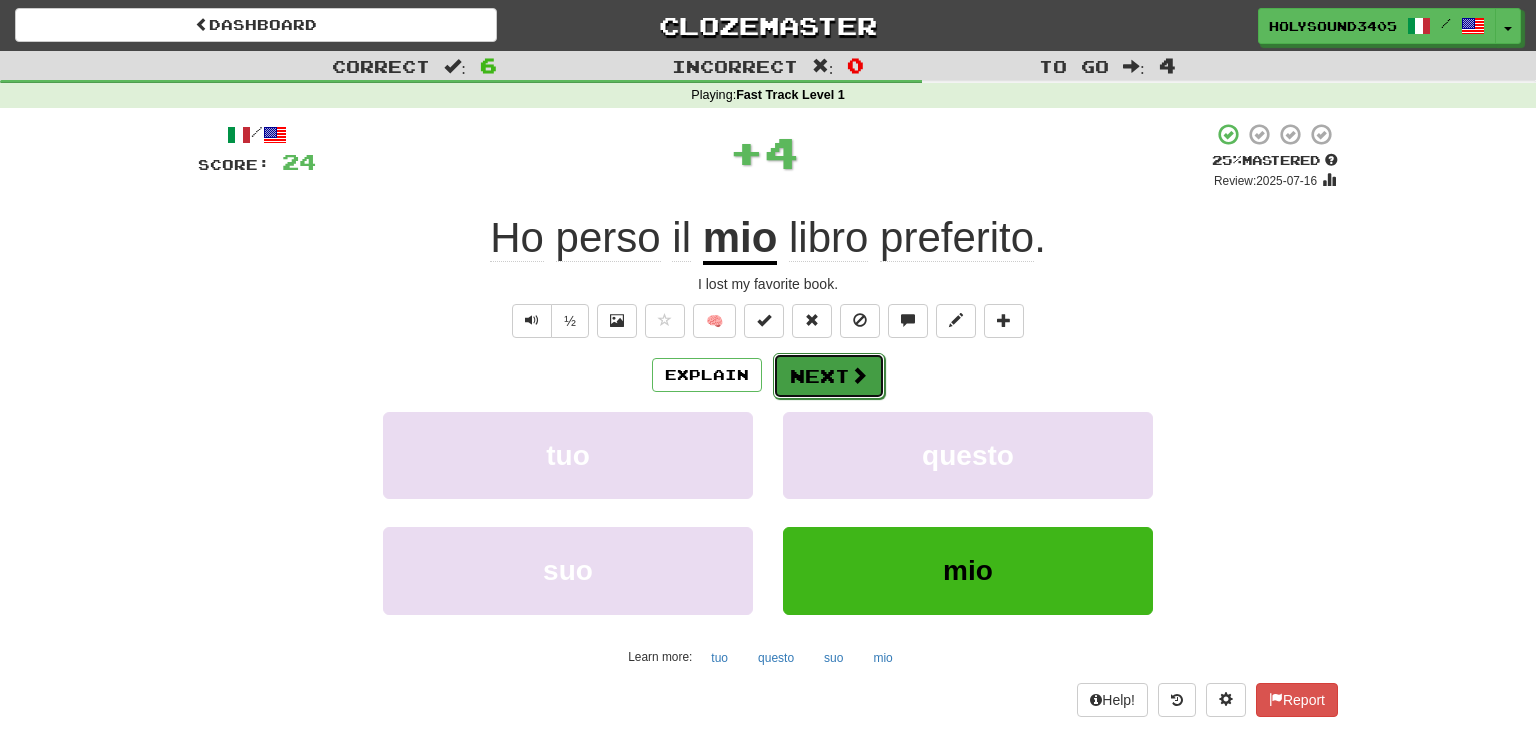 click at bounding box center [859, 375] 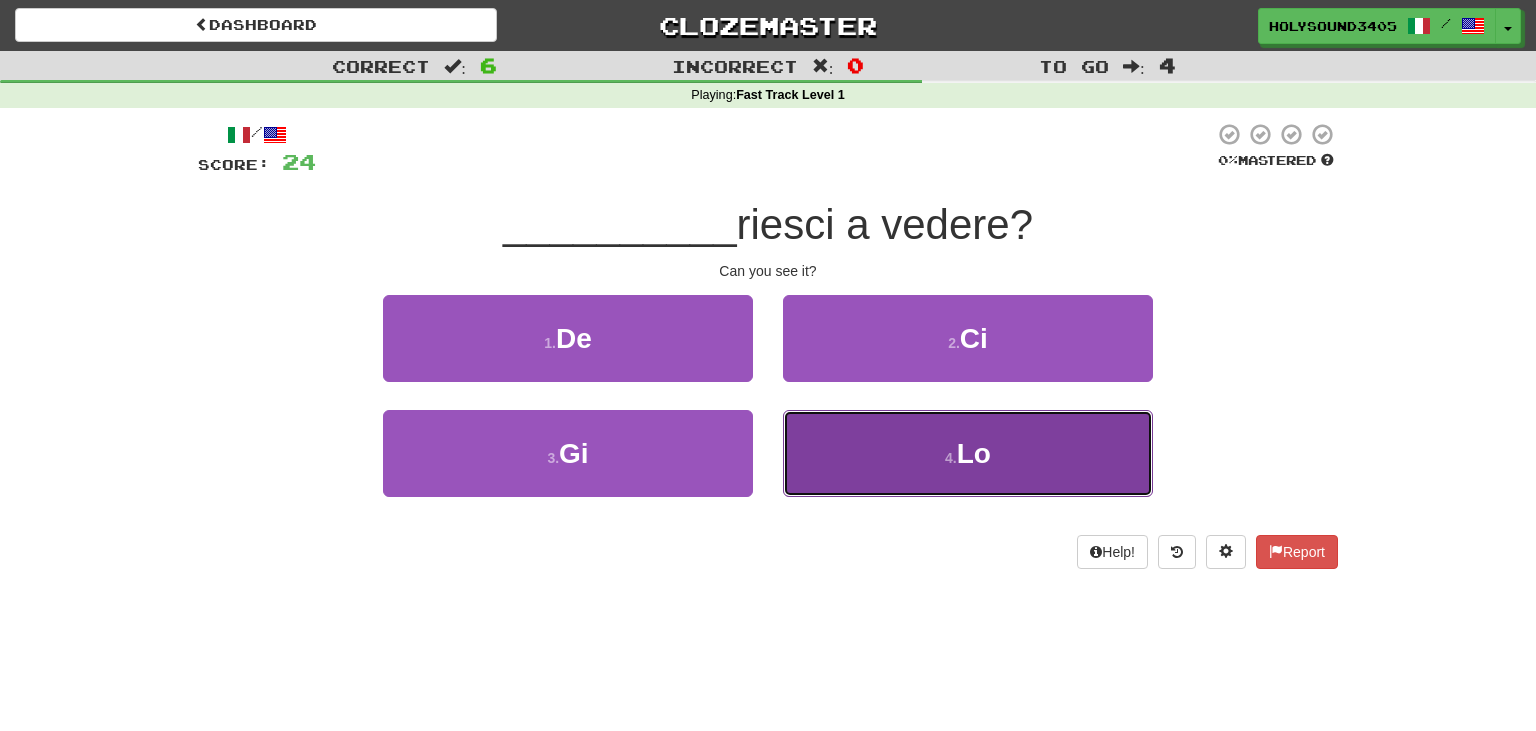 click on "4 .  Lo" at bounding box center (968, 453) 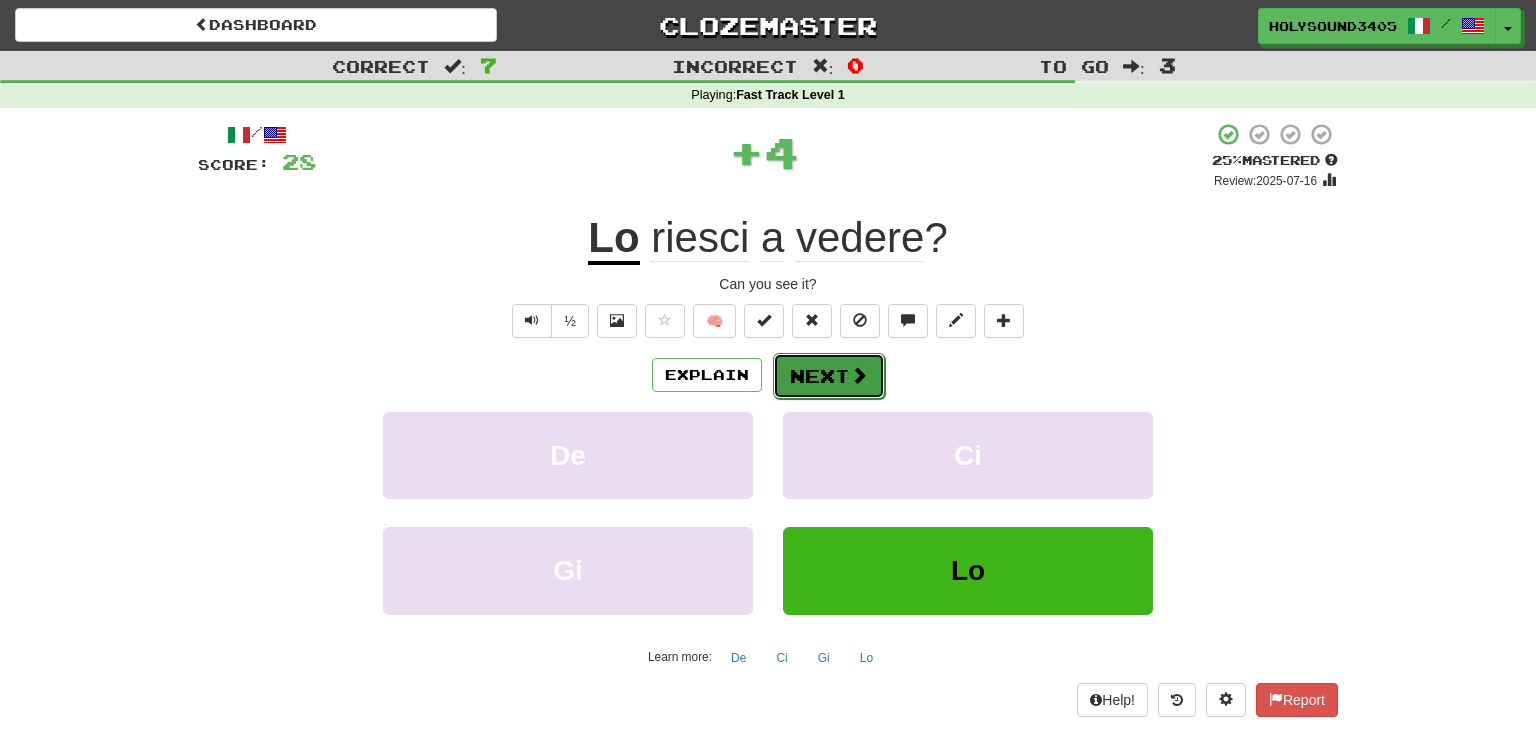 click on "Next" at bounding box center (829, 376) 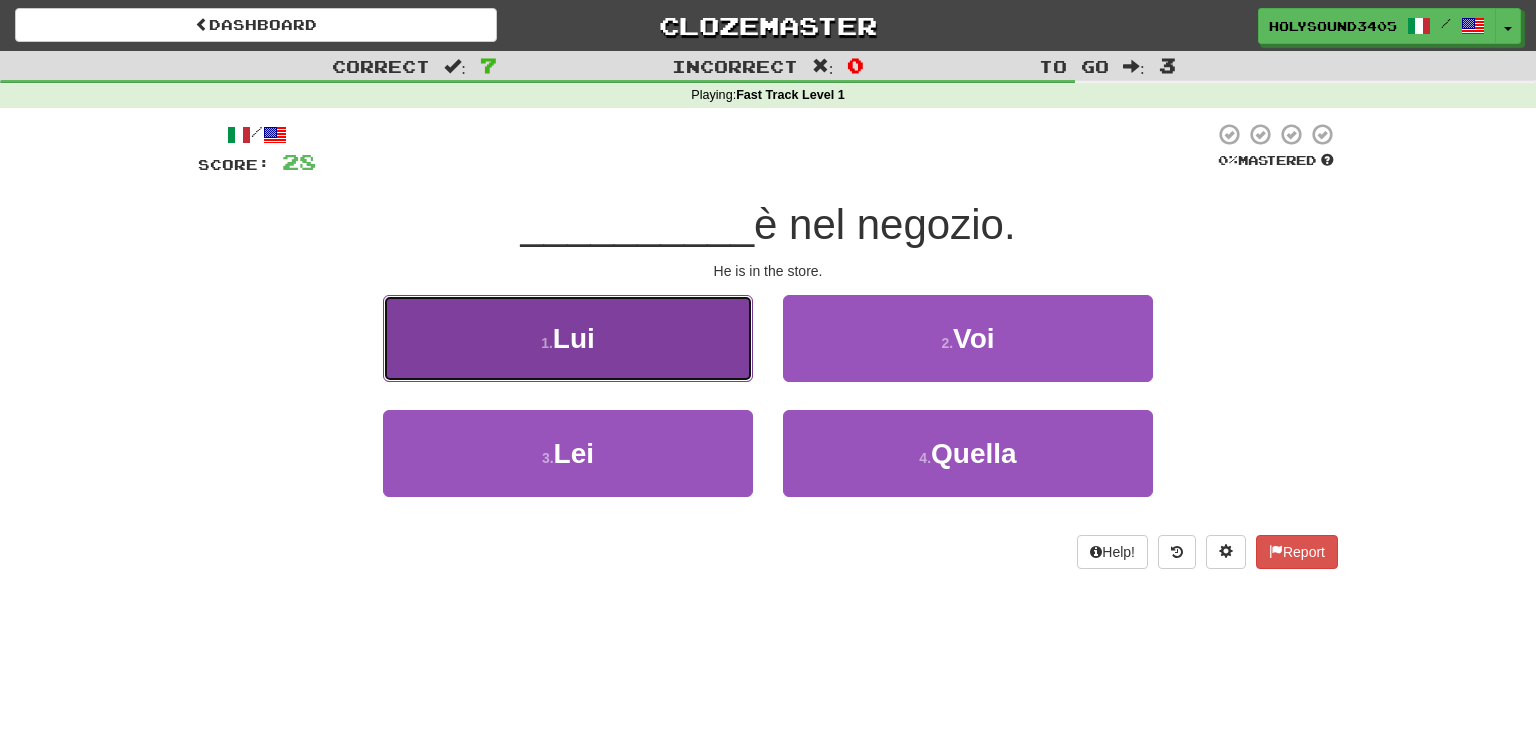 click on "1 .  Lui" at bounding box center [568, 338] 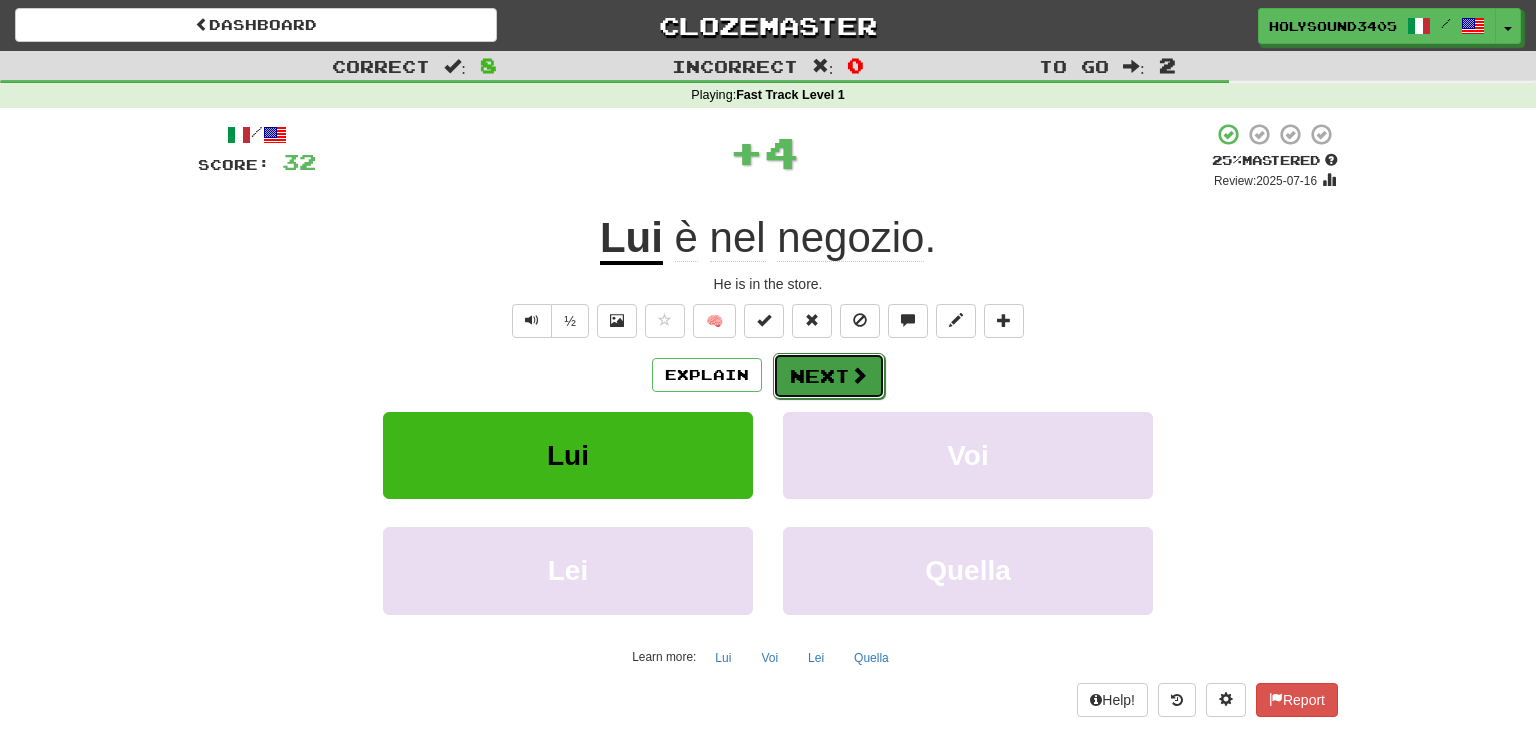 click on "Next" at bounding box center (829, 376) 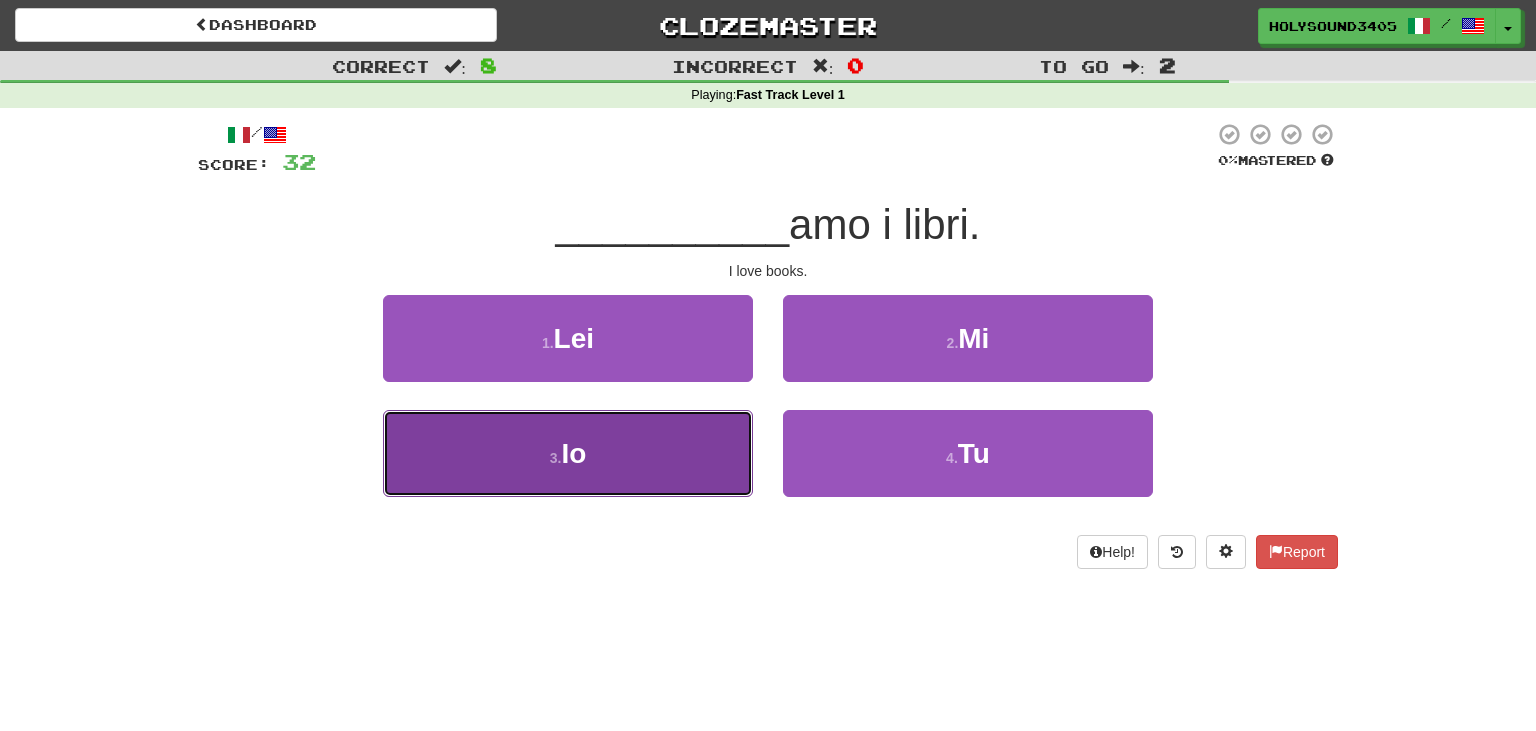 click on "3 .  Io" at bounding box center (568, 453) 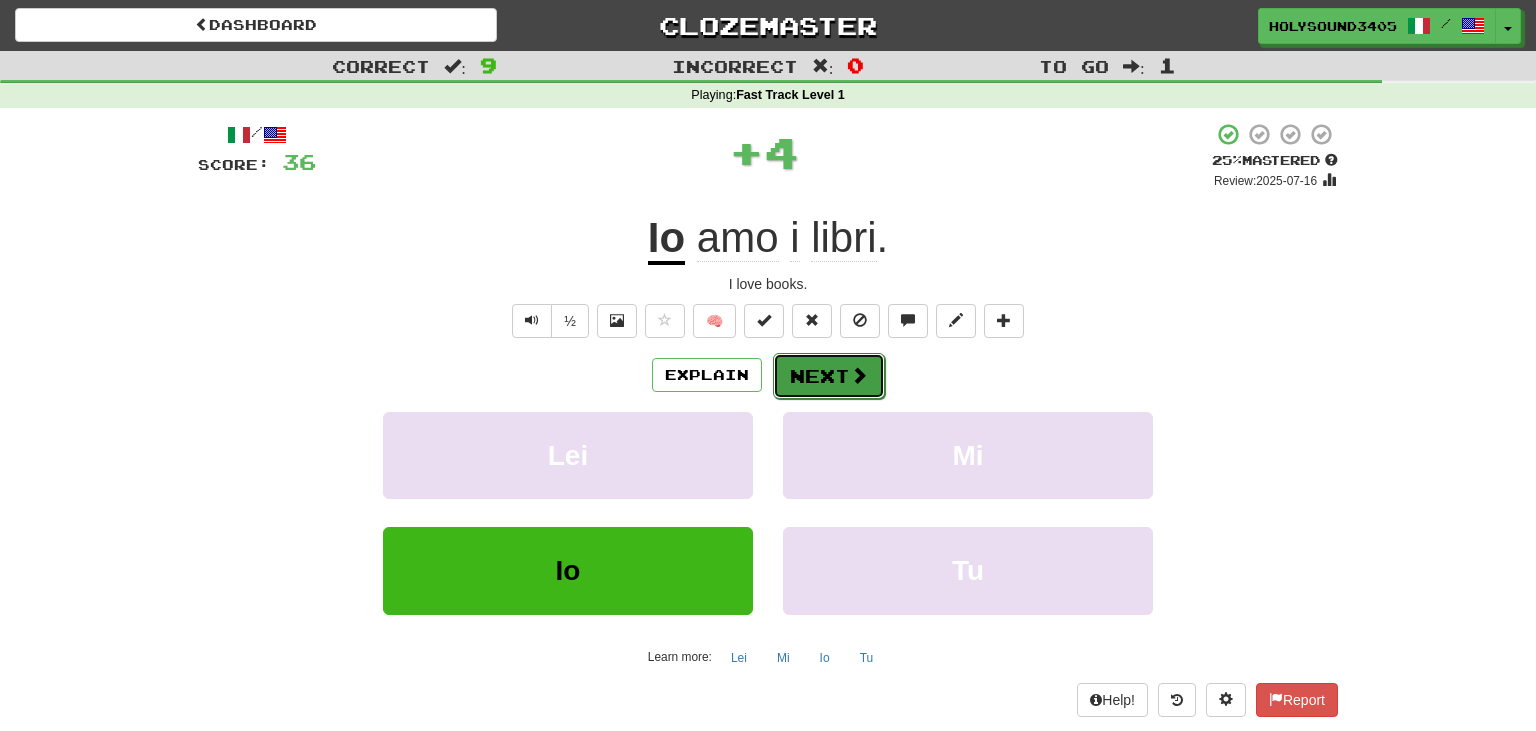 click at bounding box center [859, 375] 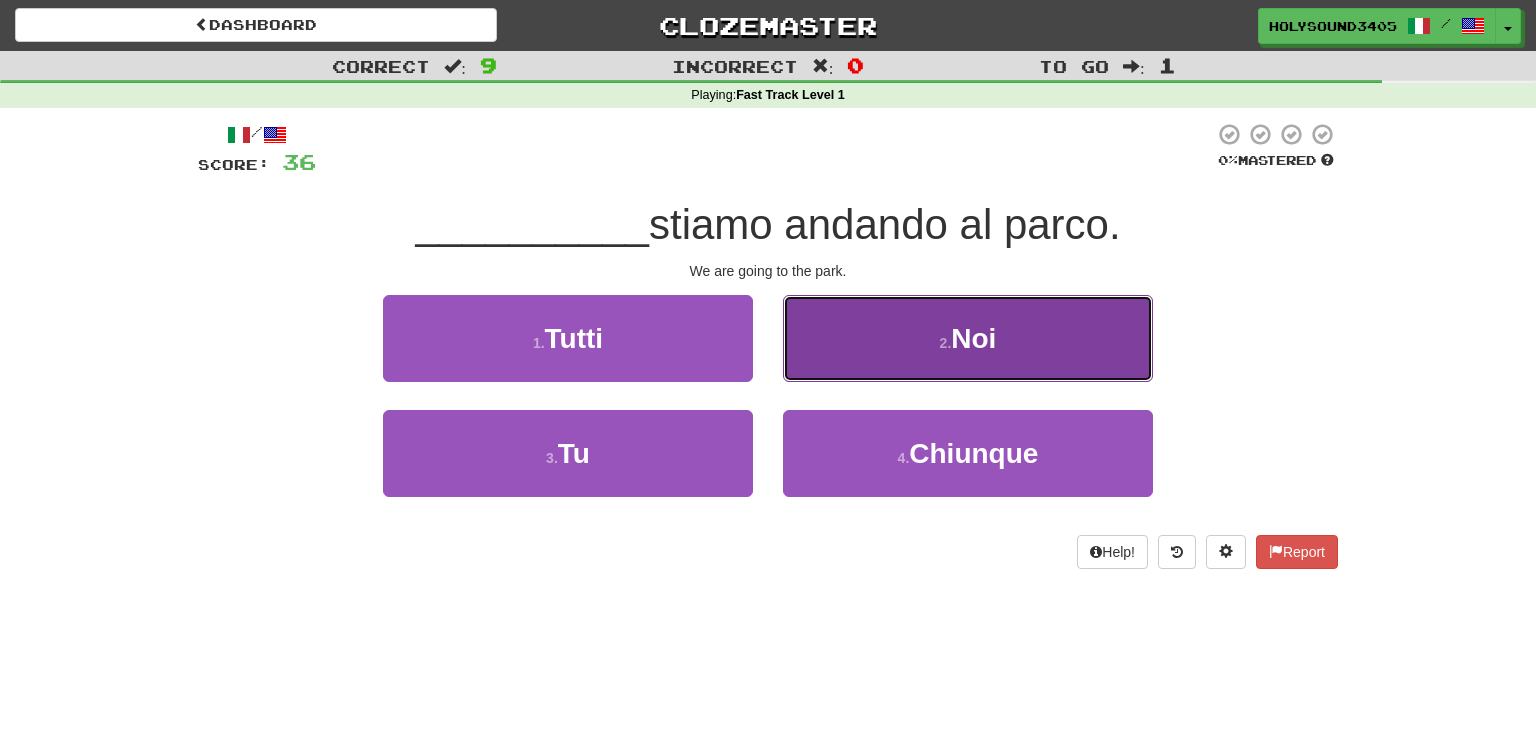 click on "2 .  Noi" at bounding box center (968, 338) 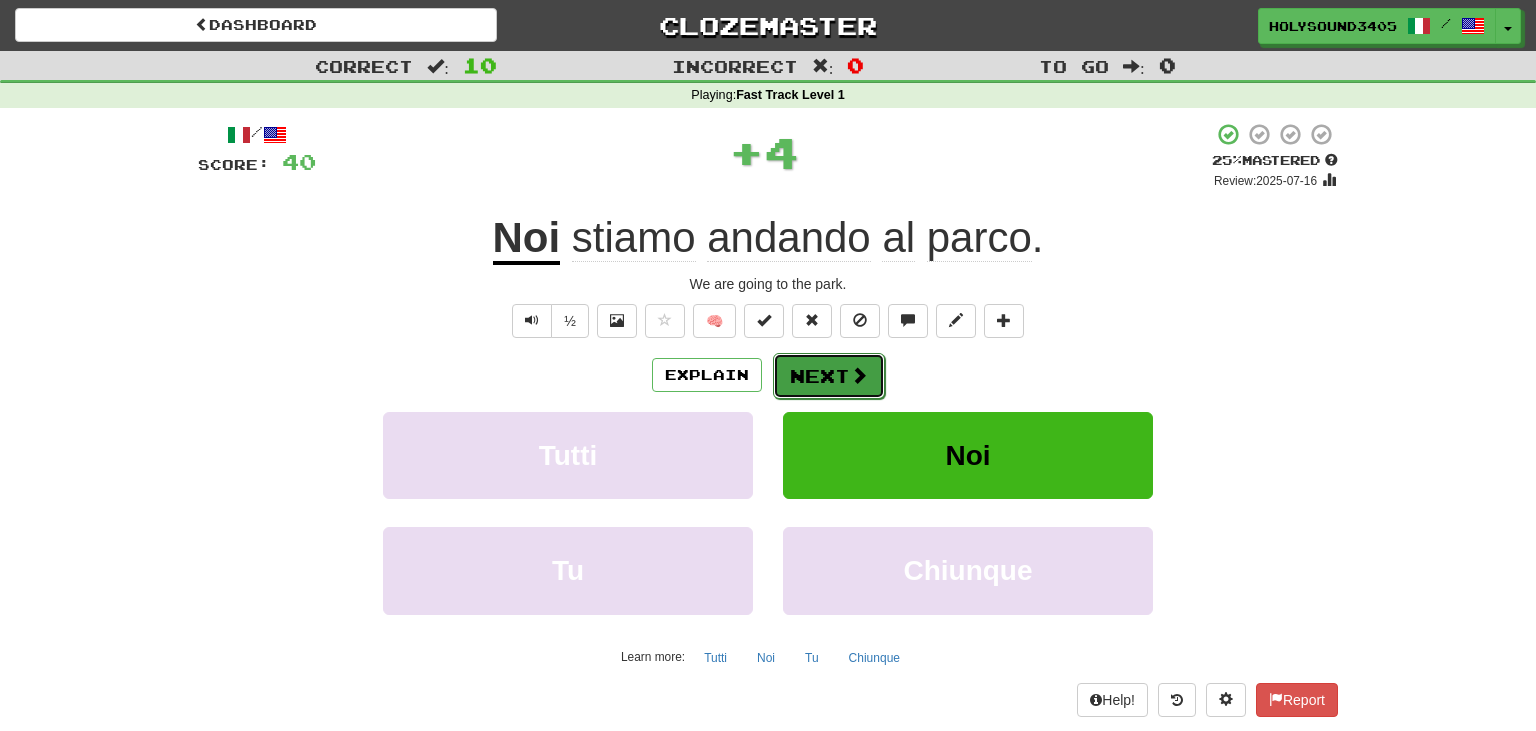 click on "Next" at bounding box center [829, 376] 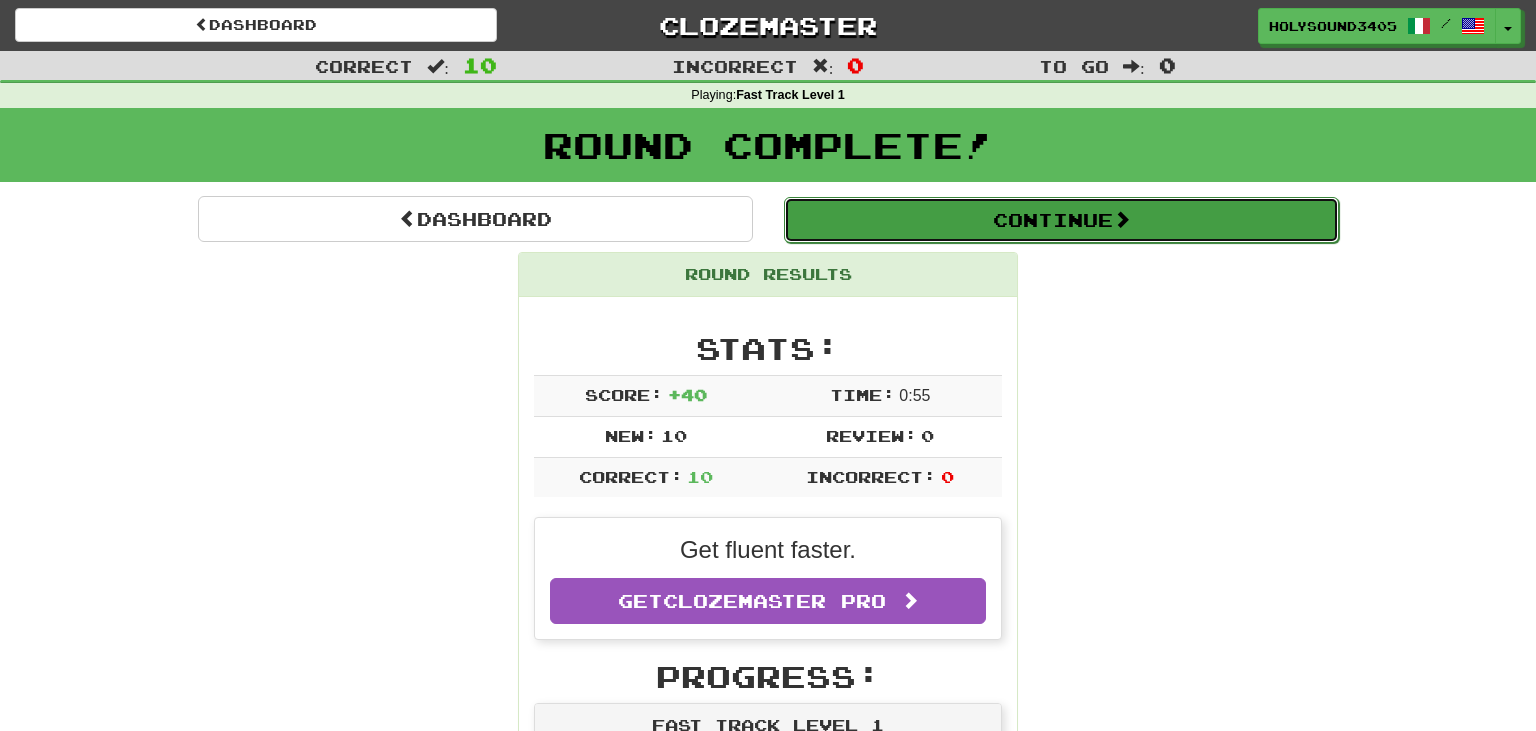 click on "Continue" at bounding box center (1061, 220) 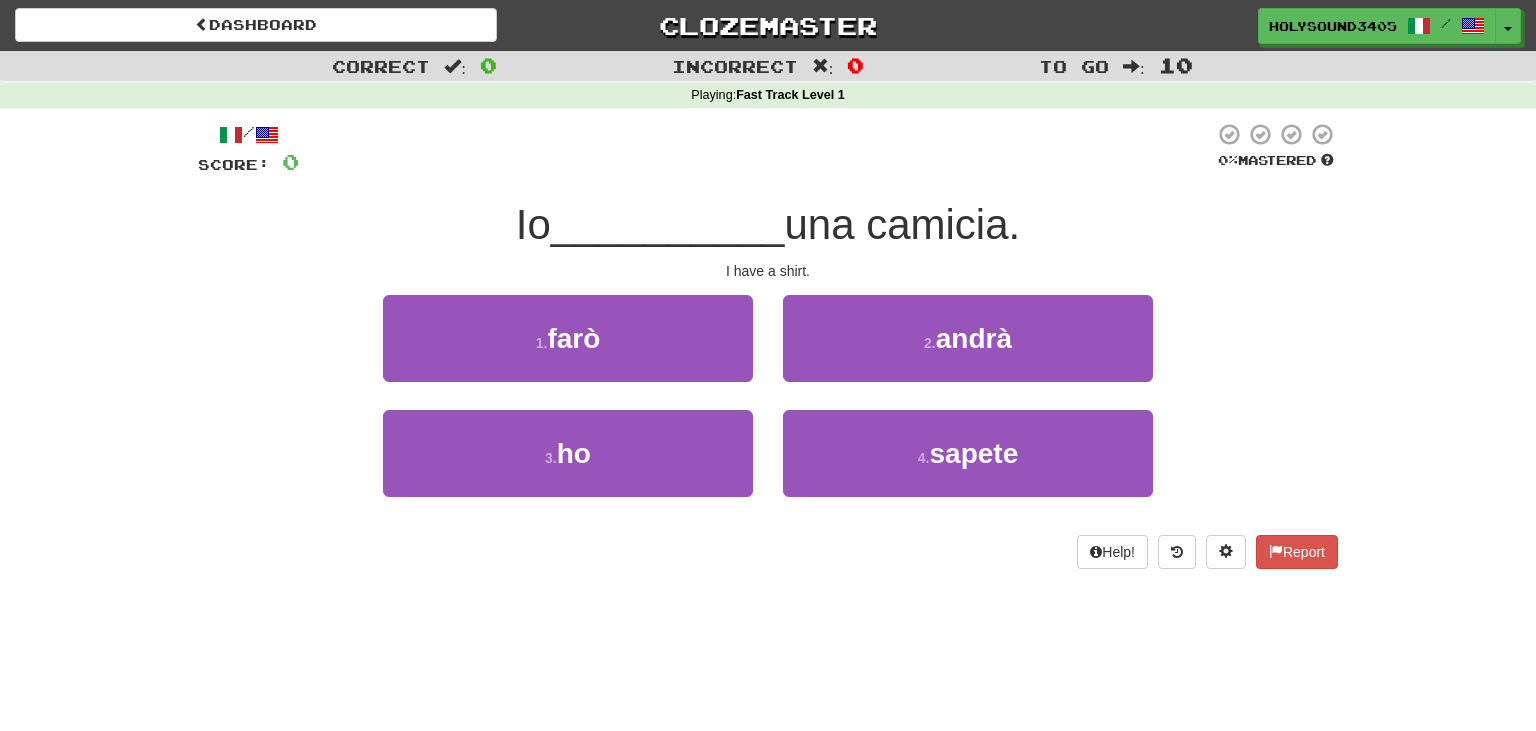 click at bounding box center [756, 149] 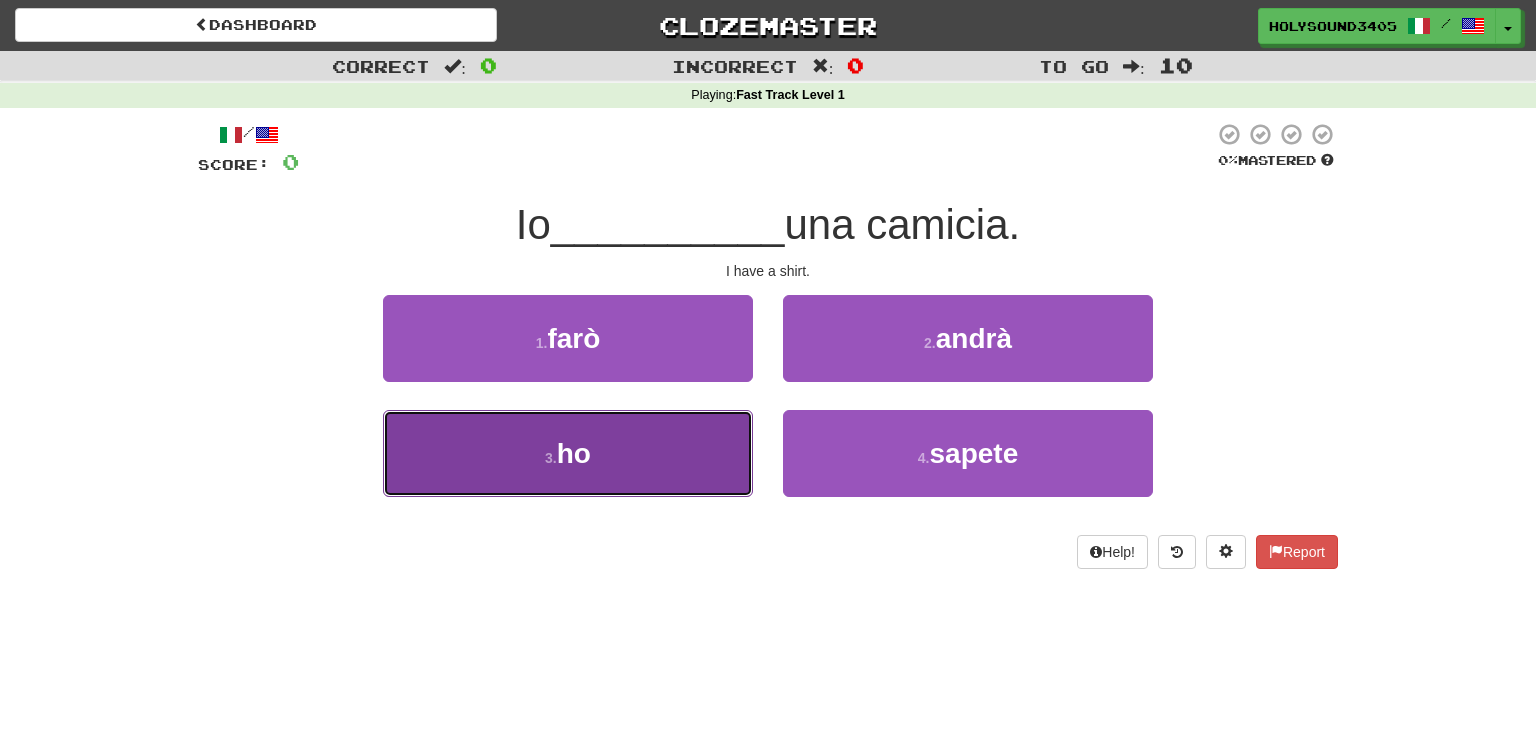 click on "ho" at bounding box center [574, 453] 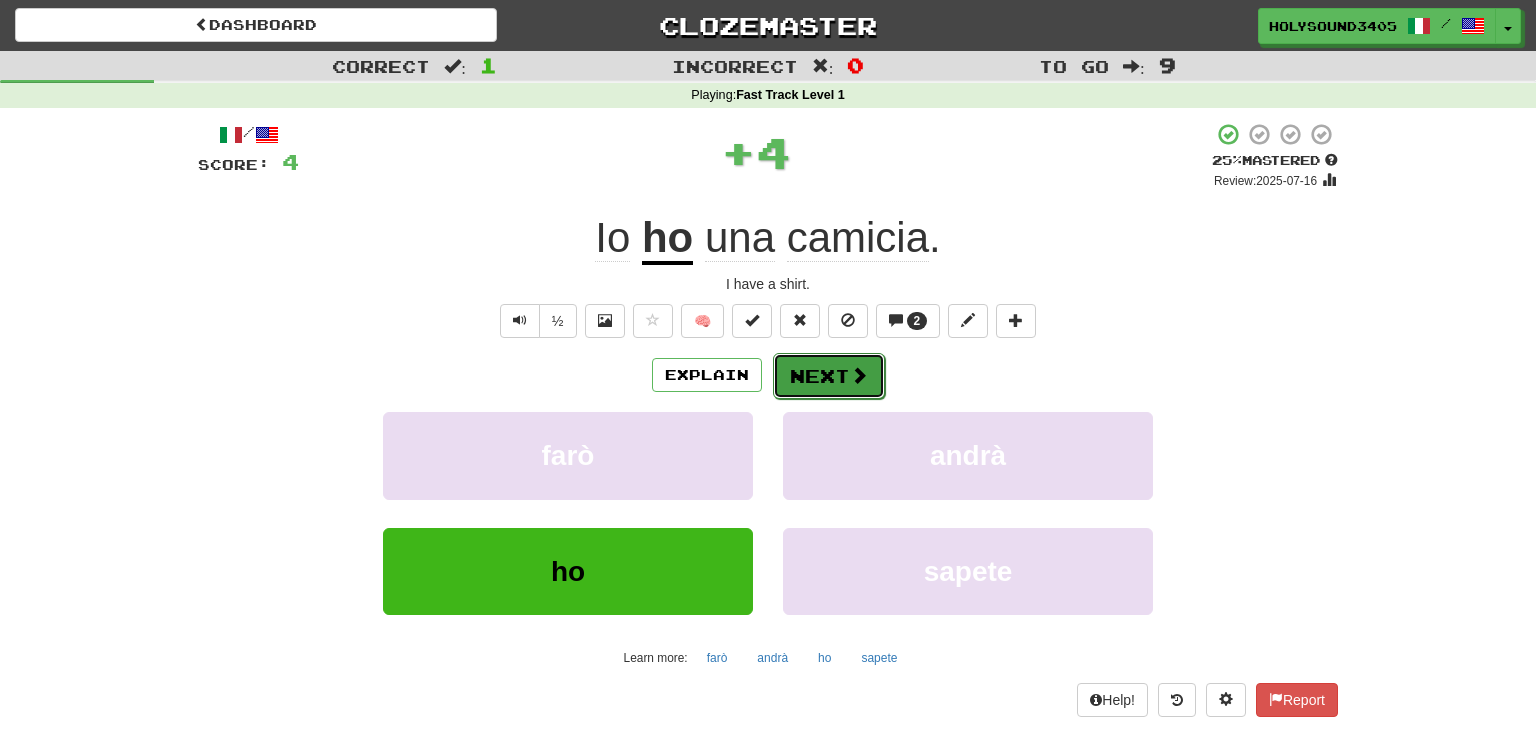 click on "Next" at bounding box center [829, 376] 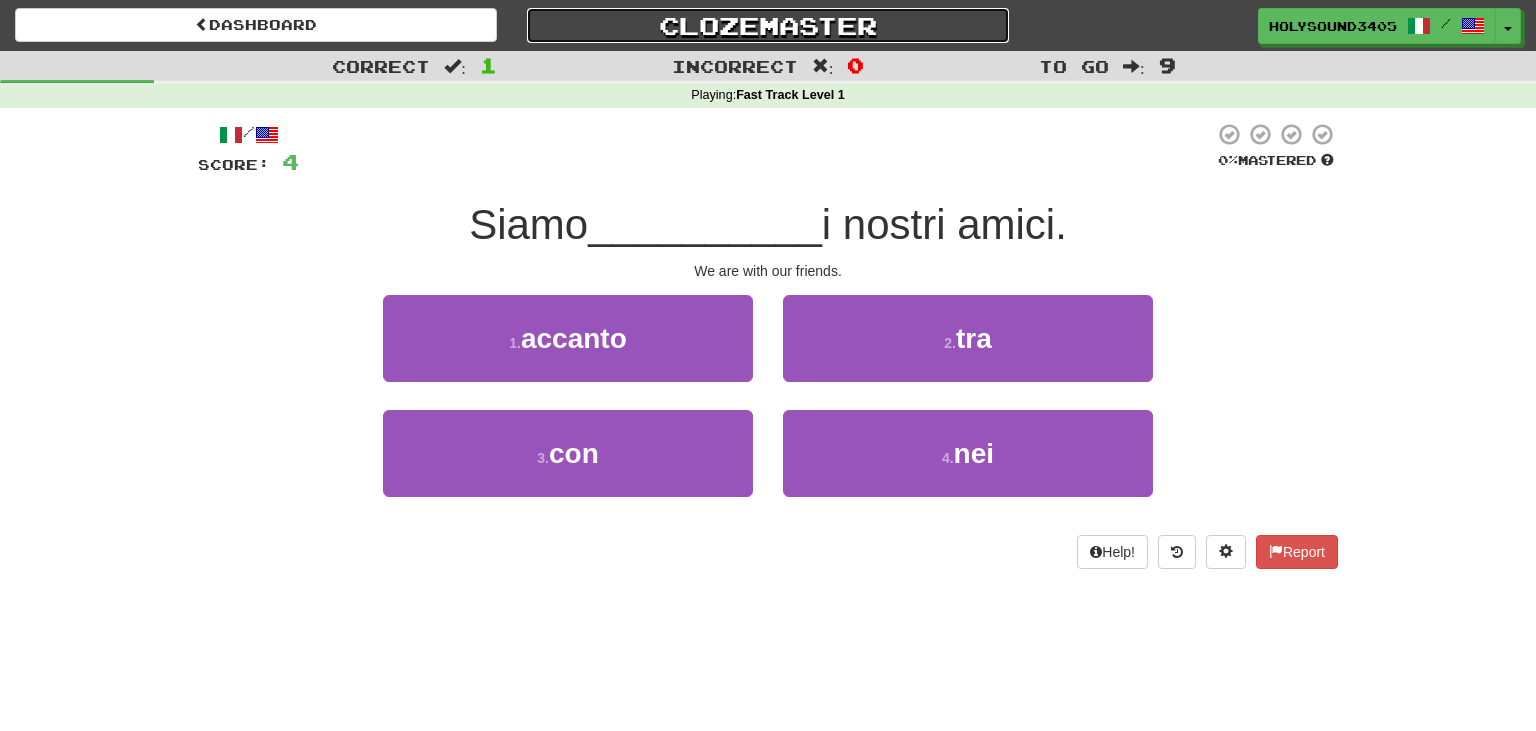 click on "Clozemaster" at bounding box center (768, 25) 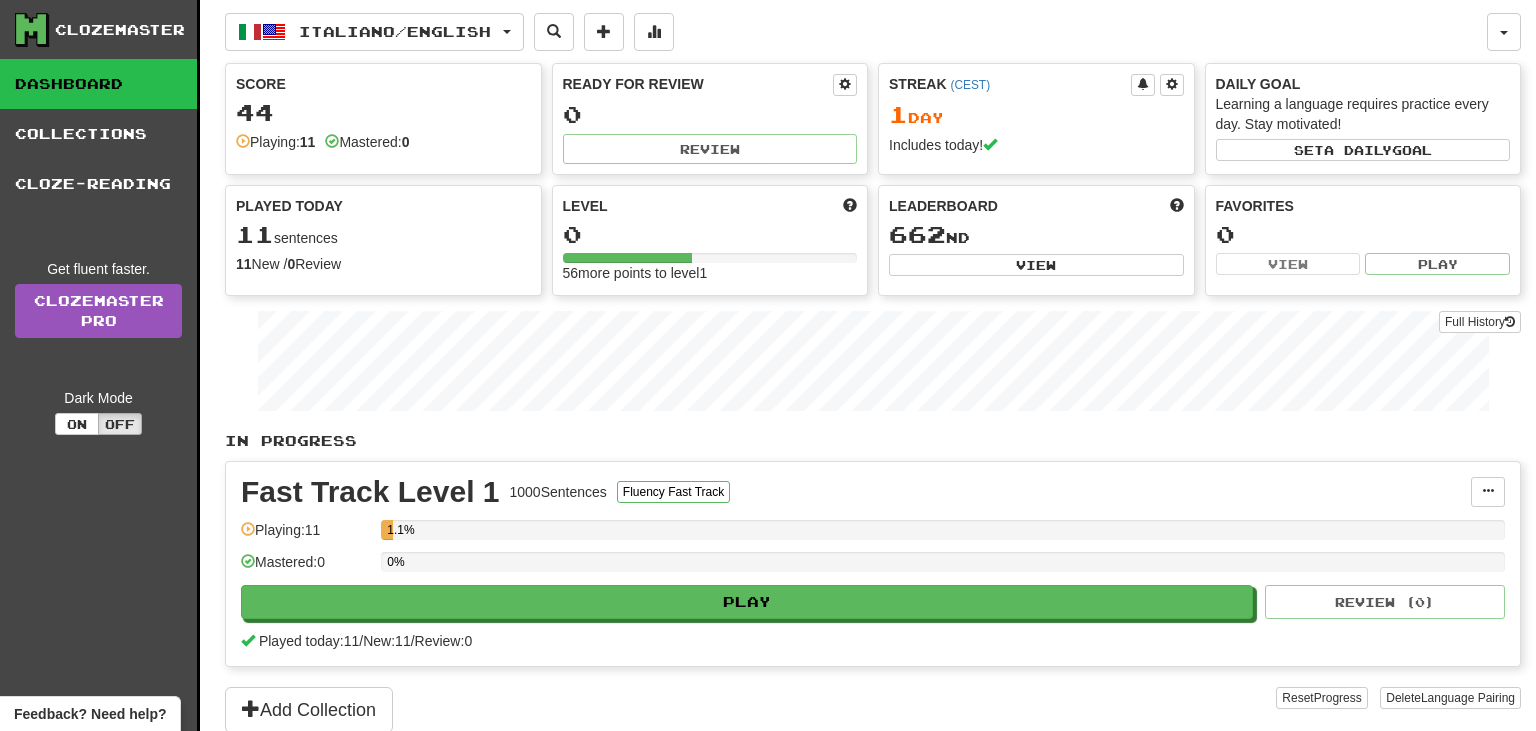 scroll, scrollTop: 0, scrollLeft: 0, axis: both 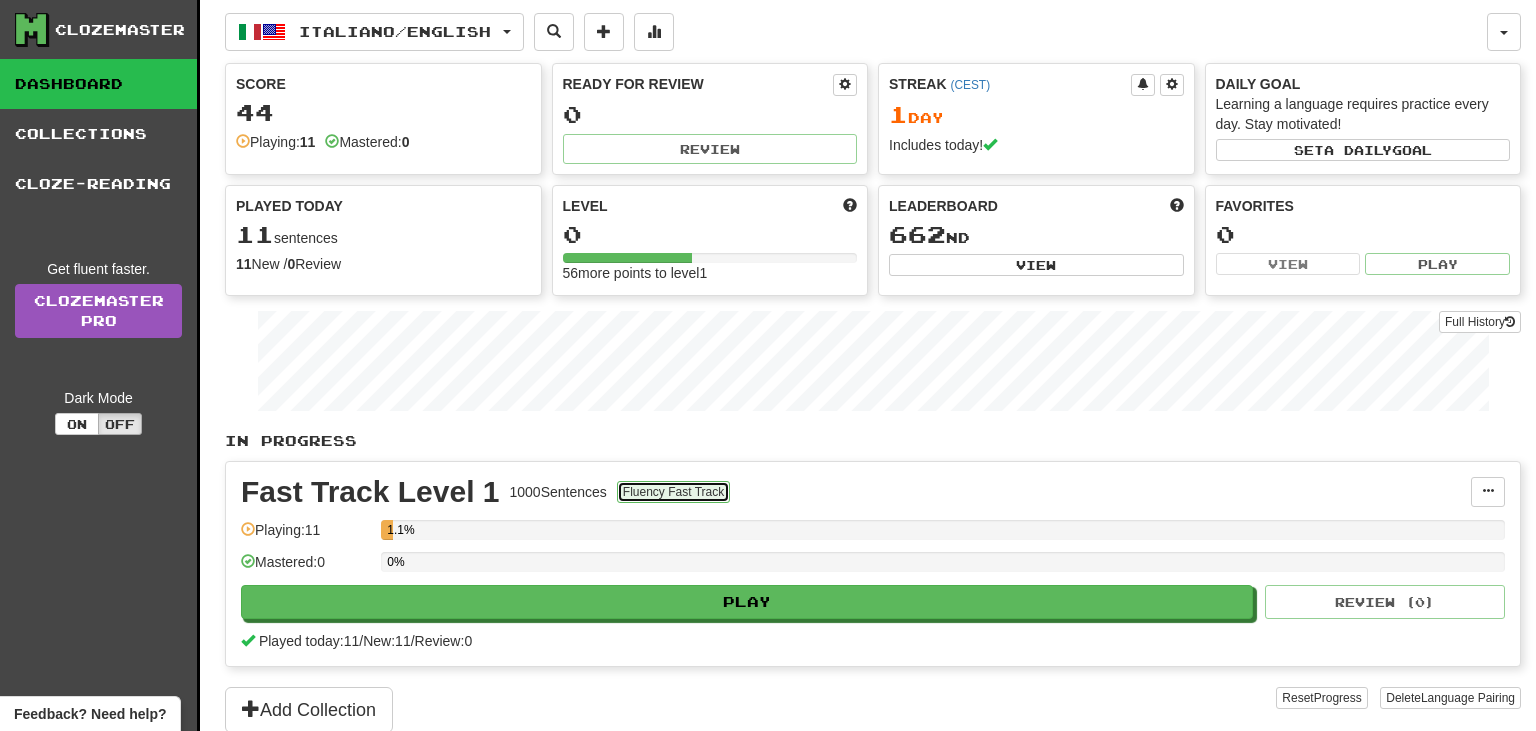 click on "Fluency Fast Track" at bounding box center (673, 492) 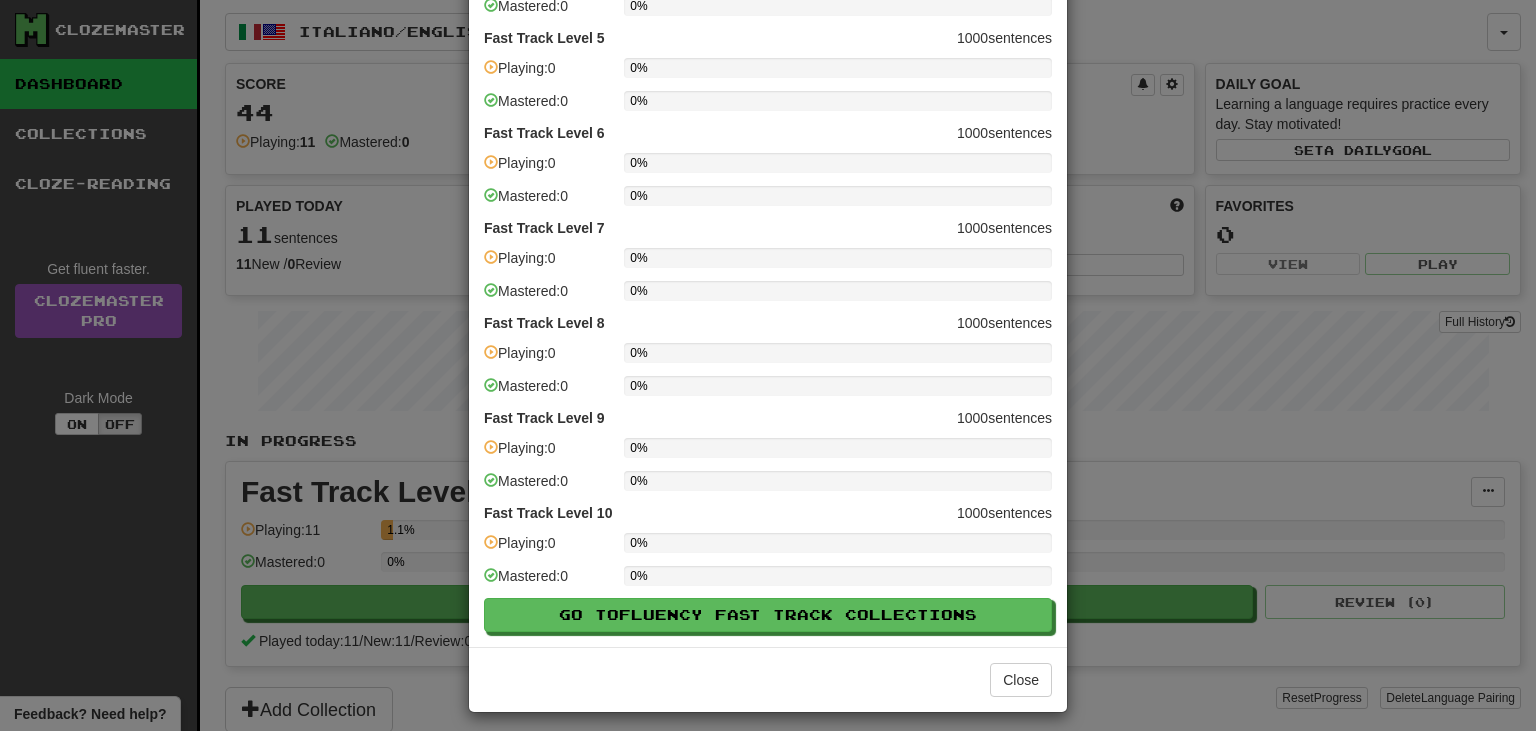 scroll, scrollTop: 459, scrollLeft: 0, axis: vertical 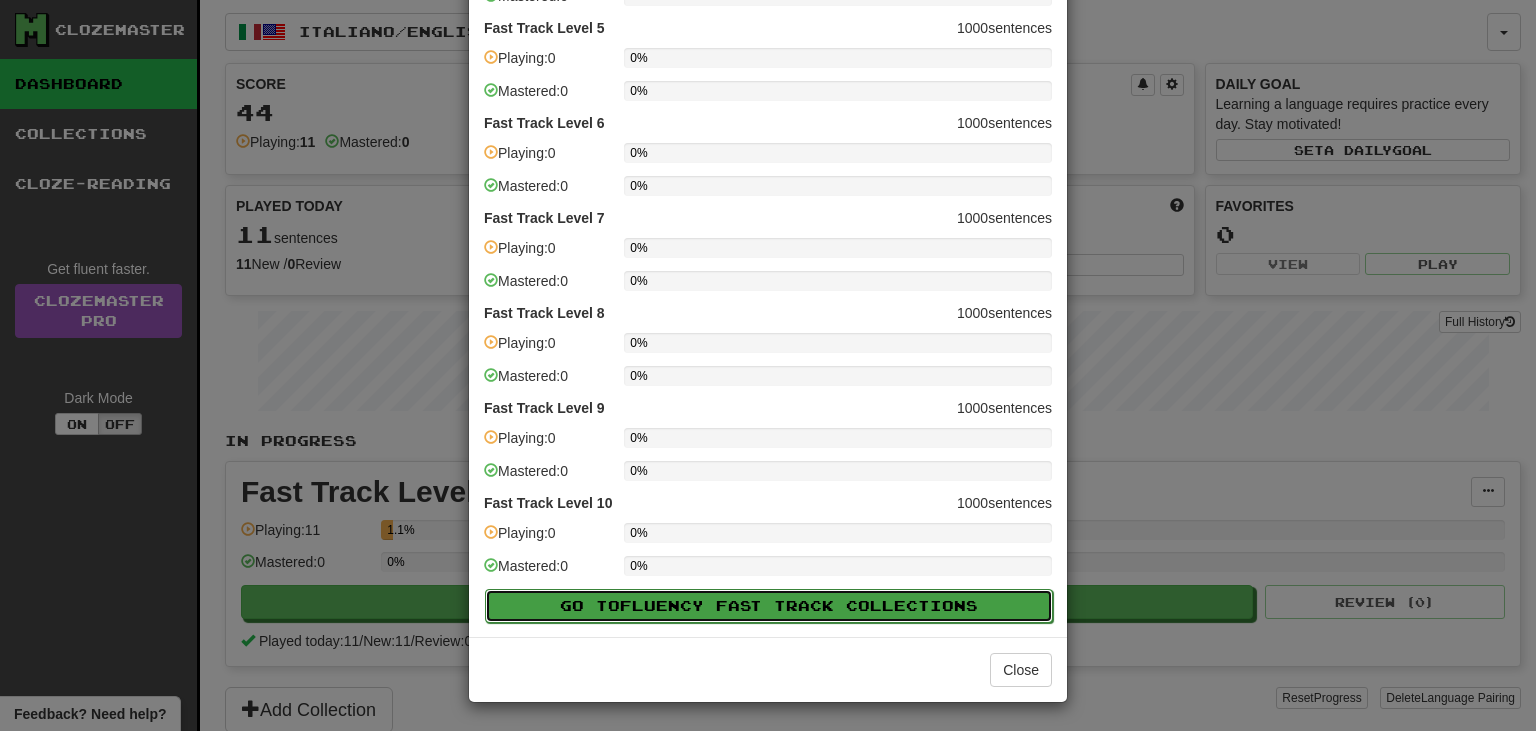 click on "Fluency Fast Track" at bounding box center (733, 605) 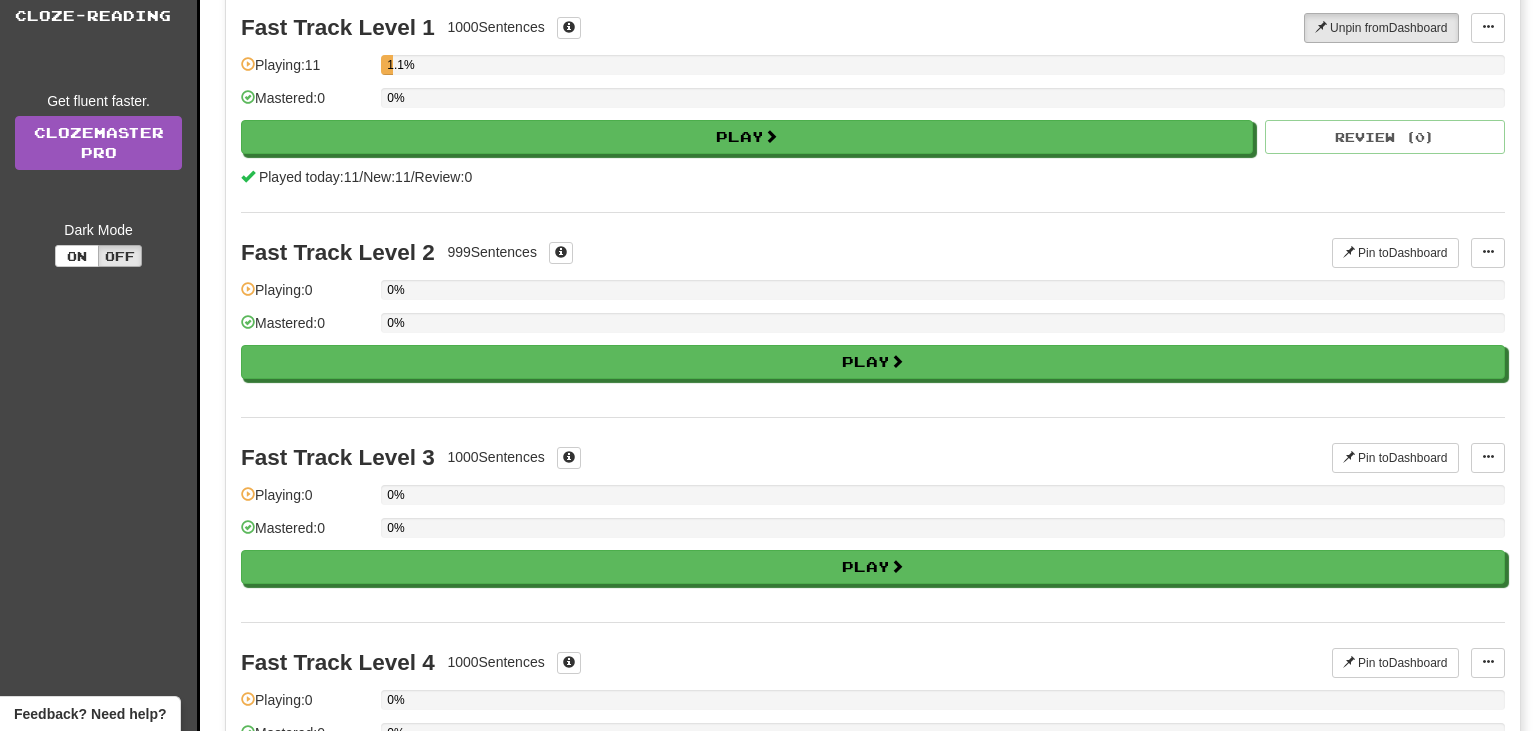 scroll, scrollTop: 0, scrollLeft: 0, axis: both 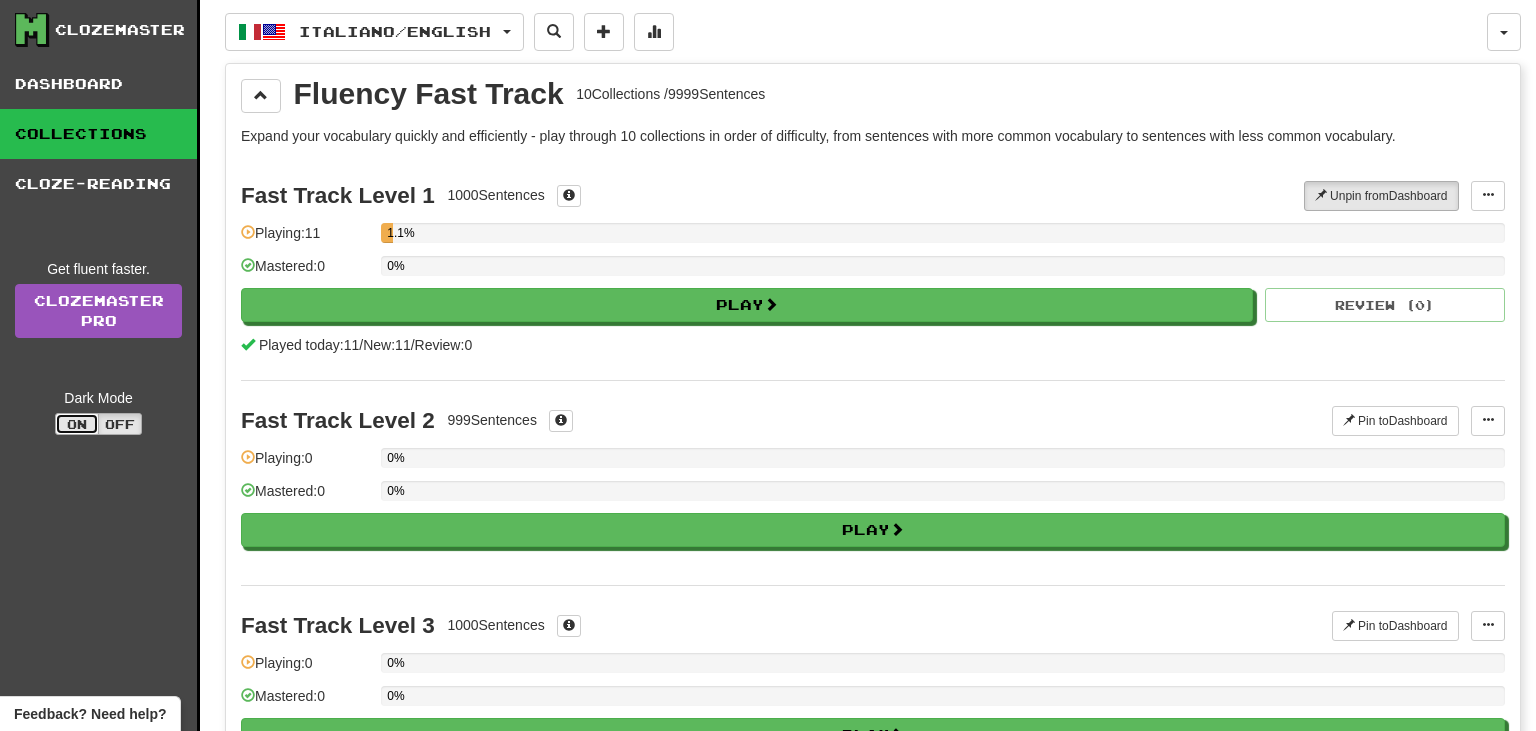 click on "On" at bounding box center [77, 424] 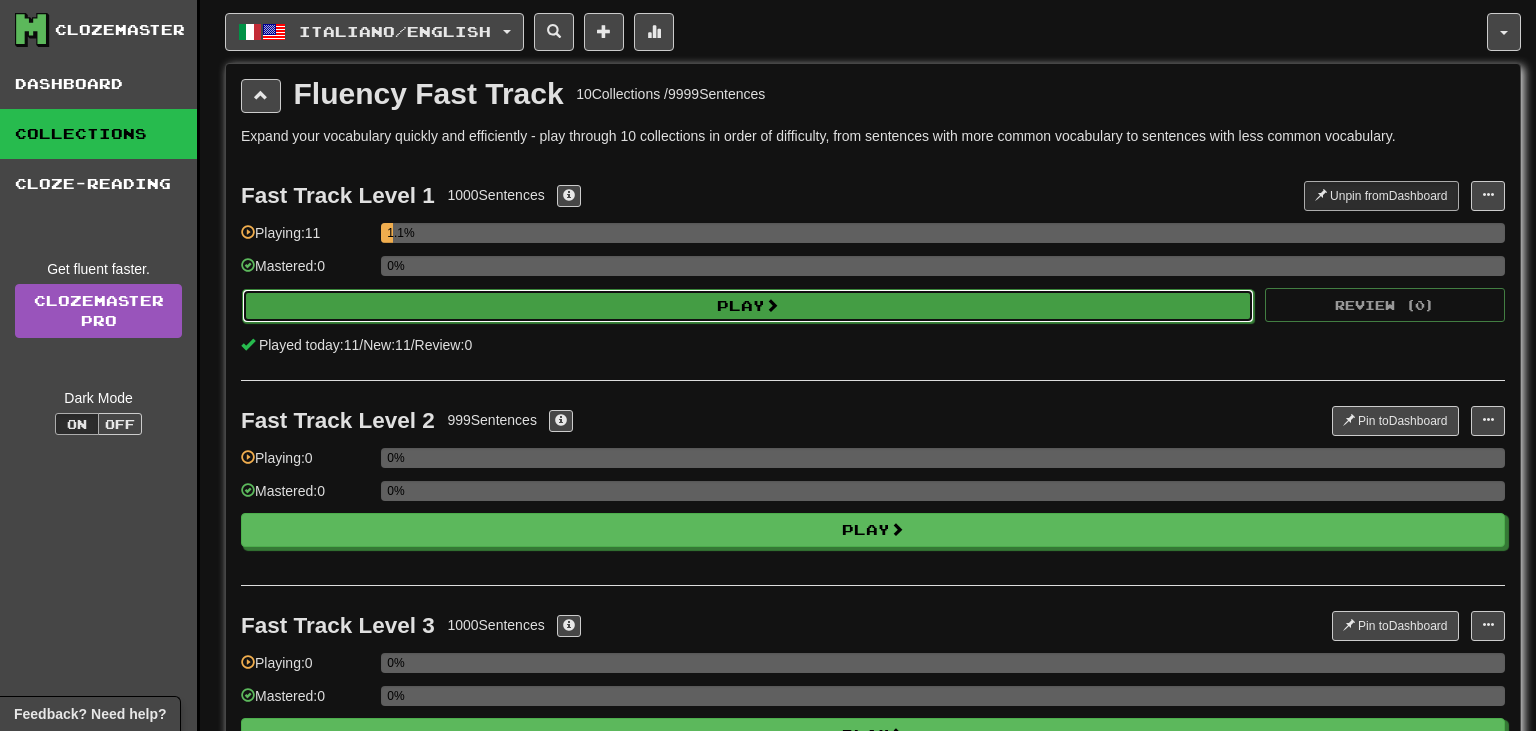 click on "Play" at bounding box center [748, 306] 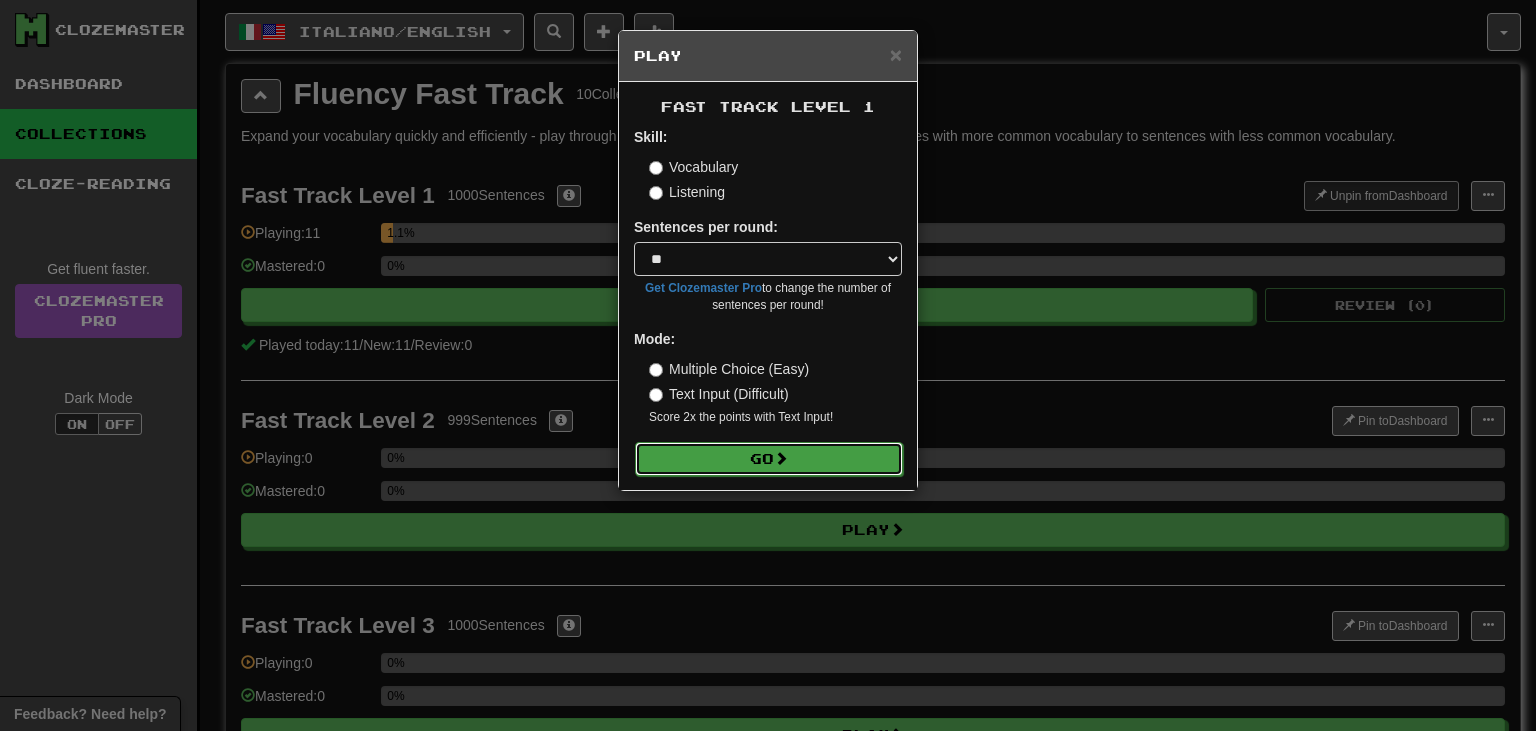 click on "Go" at bounding box center [769, 459] 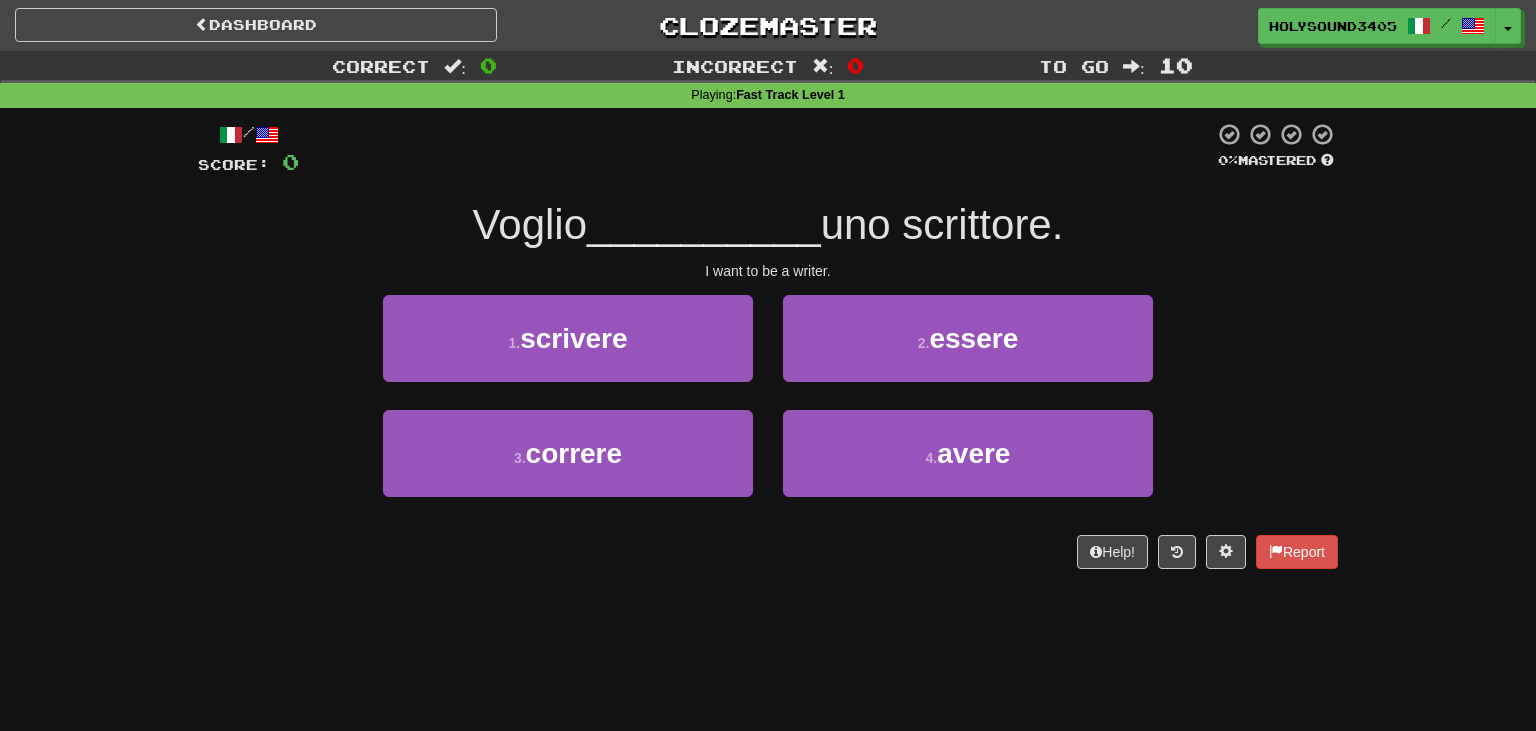 scroll, scrollTop: 0, scrollLeft: 0, axis: both 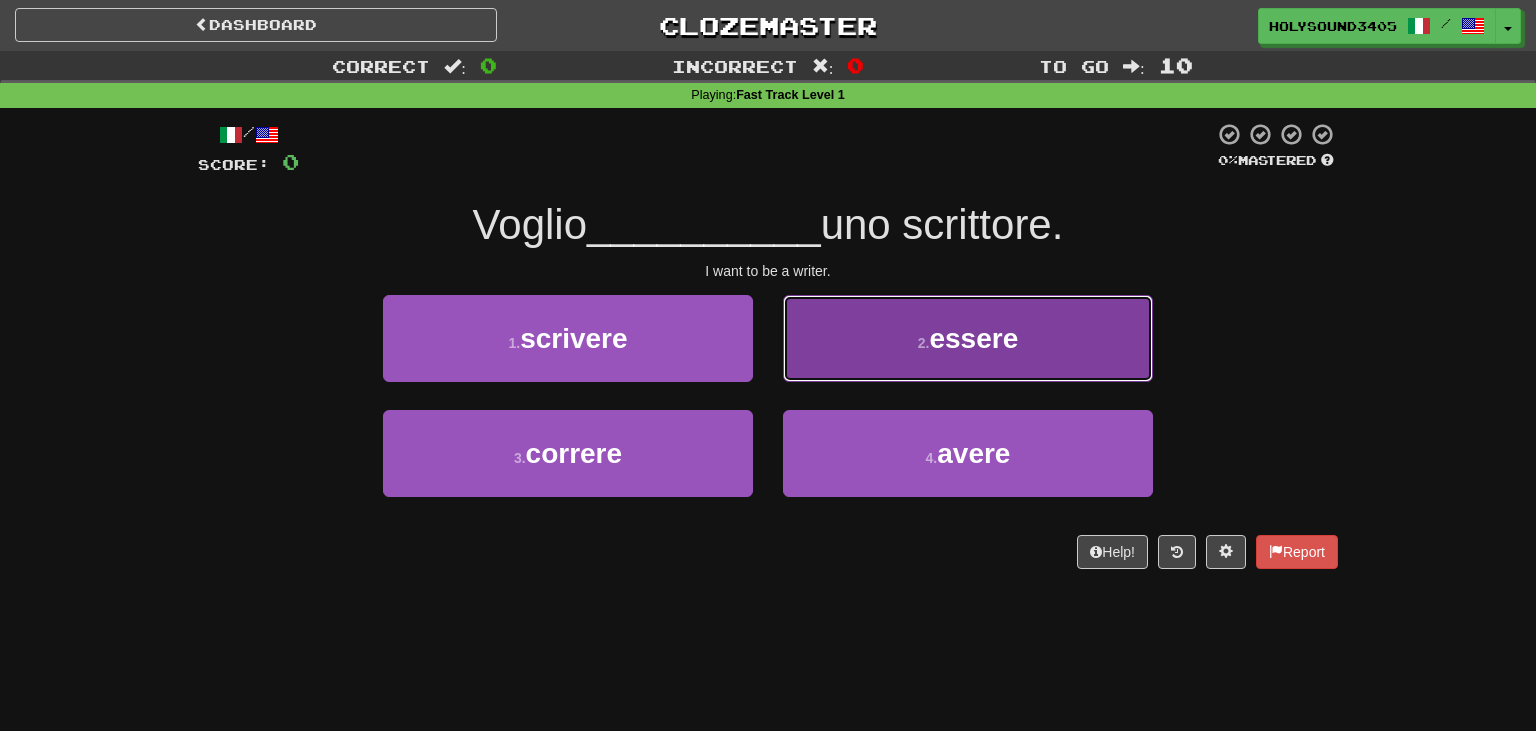 click on "essere" at bounding box center (973, 338) 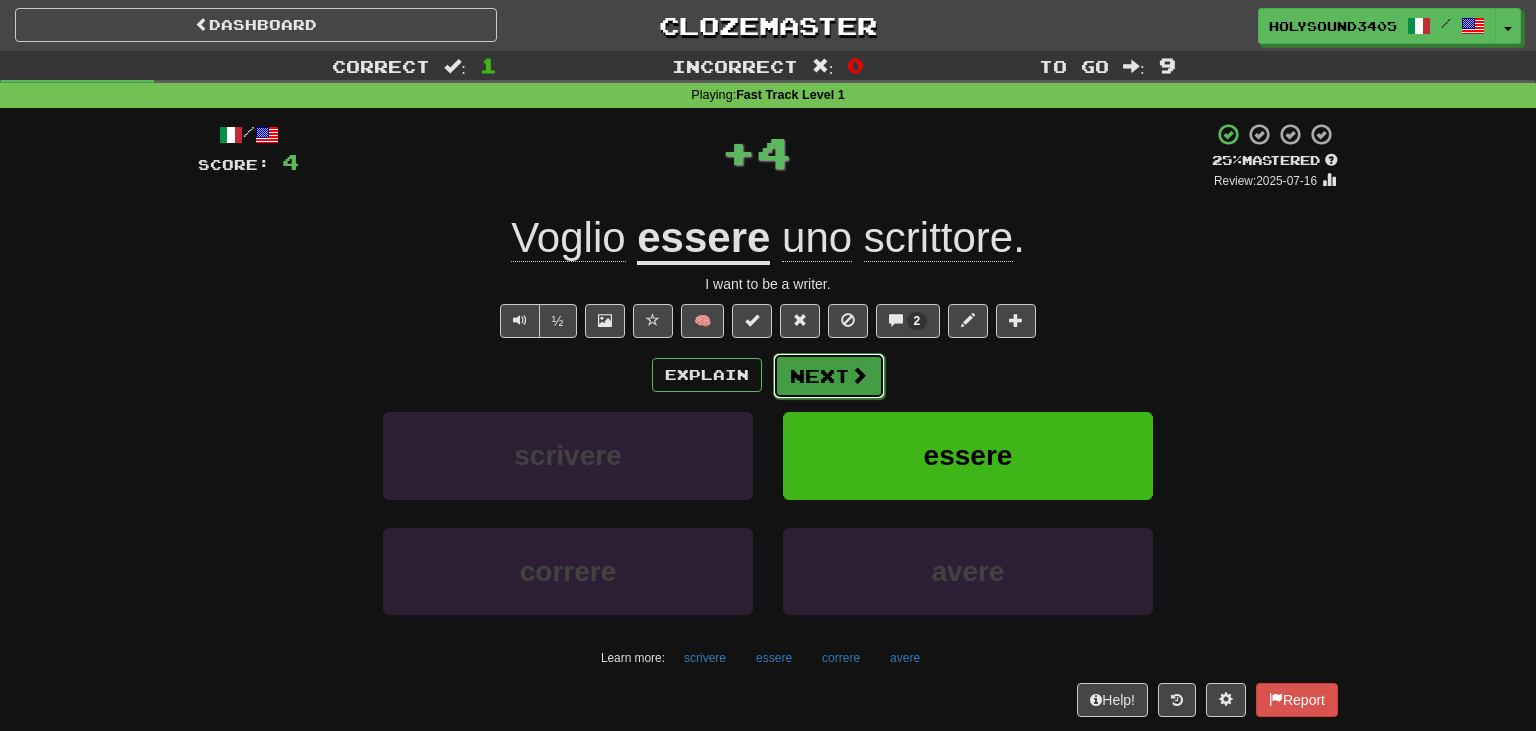 click on "Next" at bounding box center (829, 376) 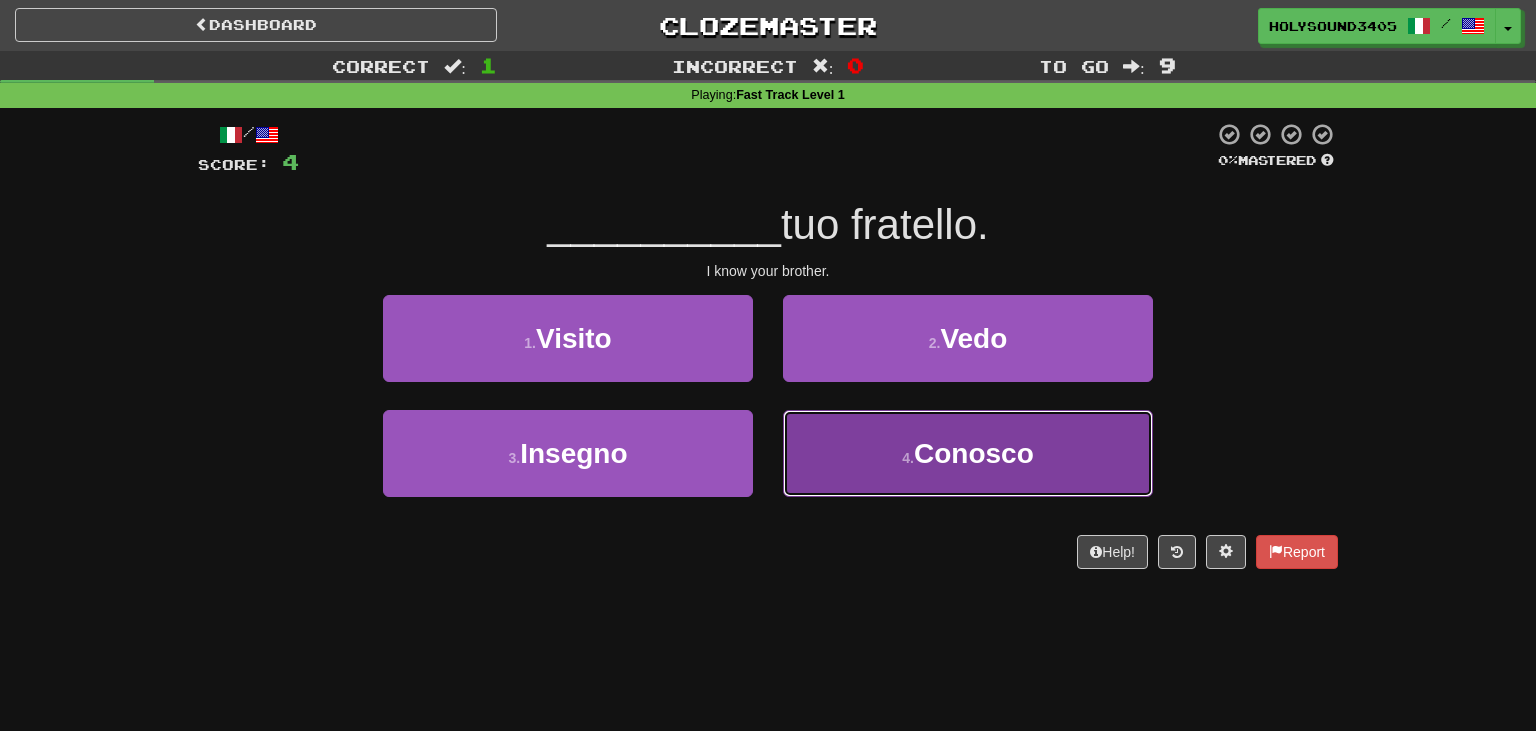 click on "4 ." at bounding box center (908, 458) 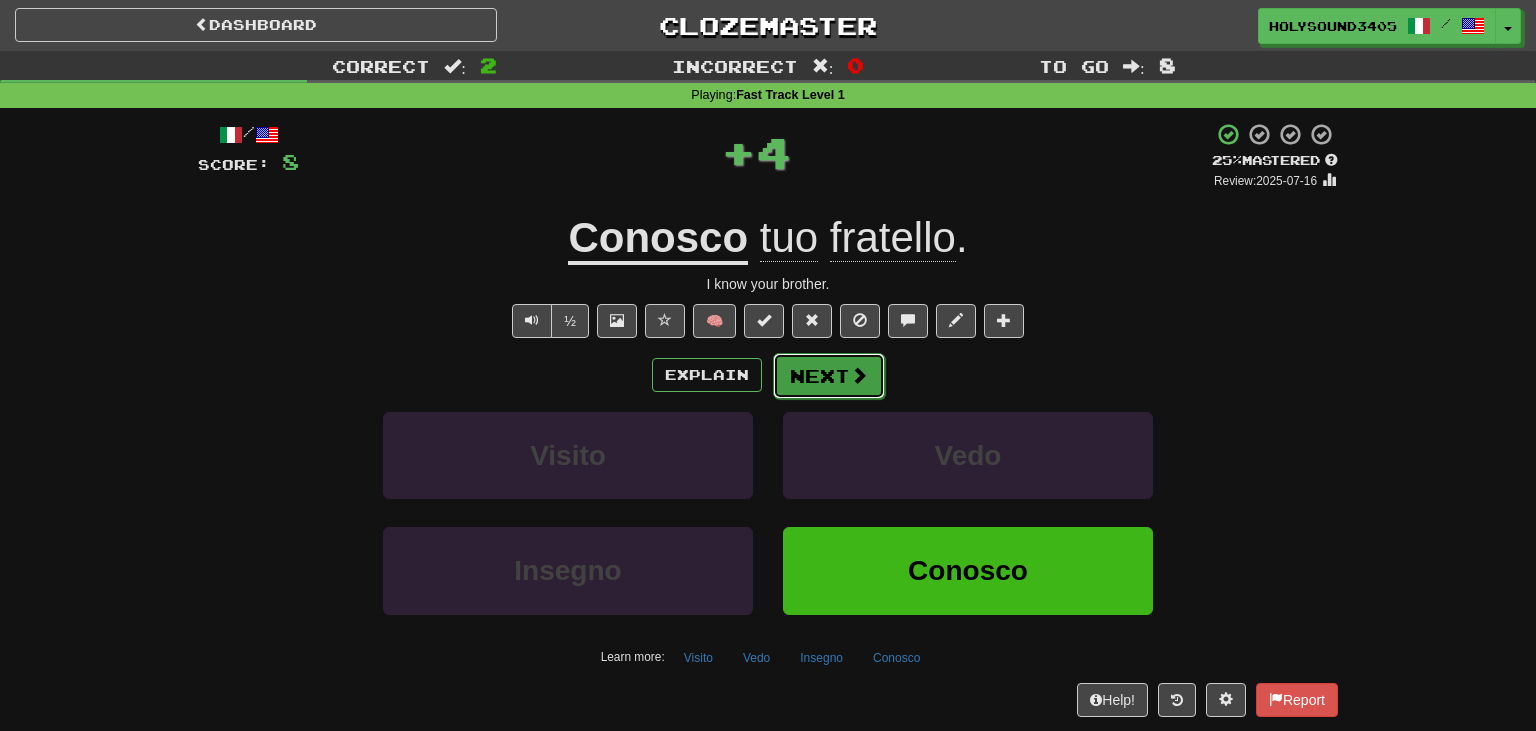 click on "Next" at bounding box center [829, 376] 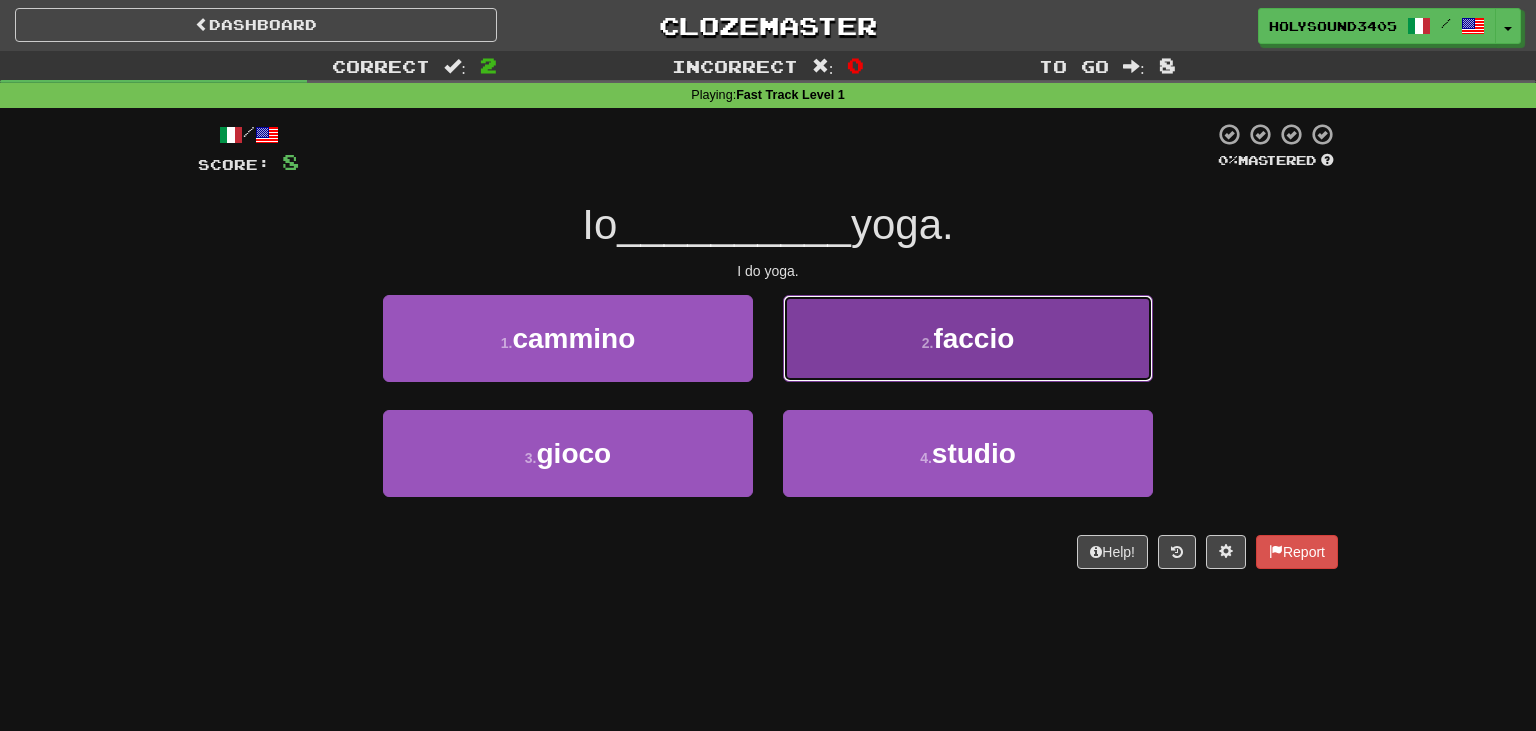click on "2 .  faccio" at bounding box center [968, 338] 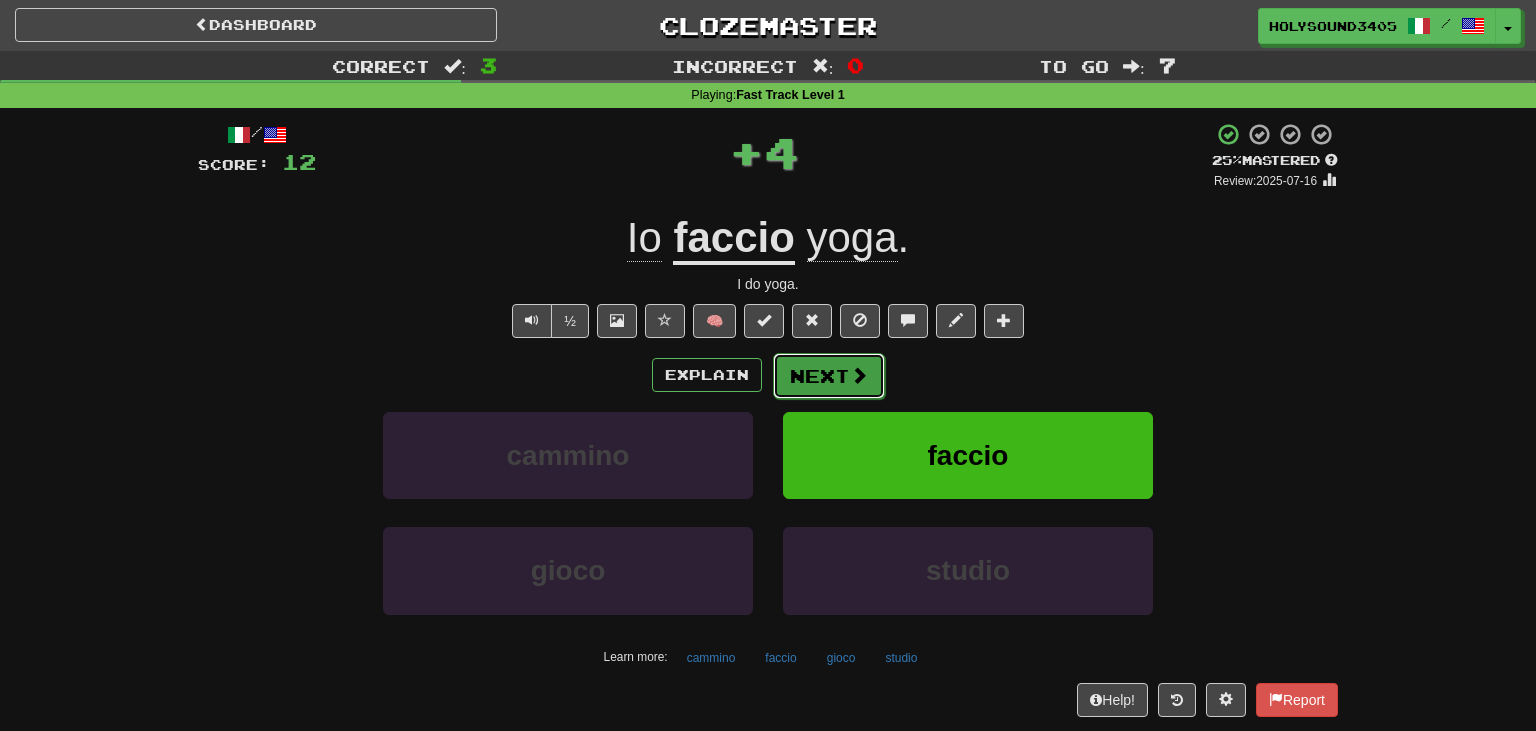 click on "Next" at bounding box center (829, 376) 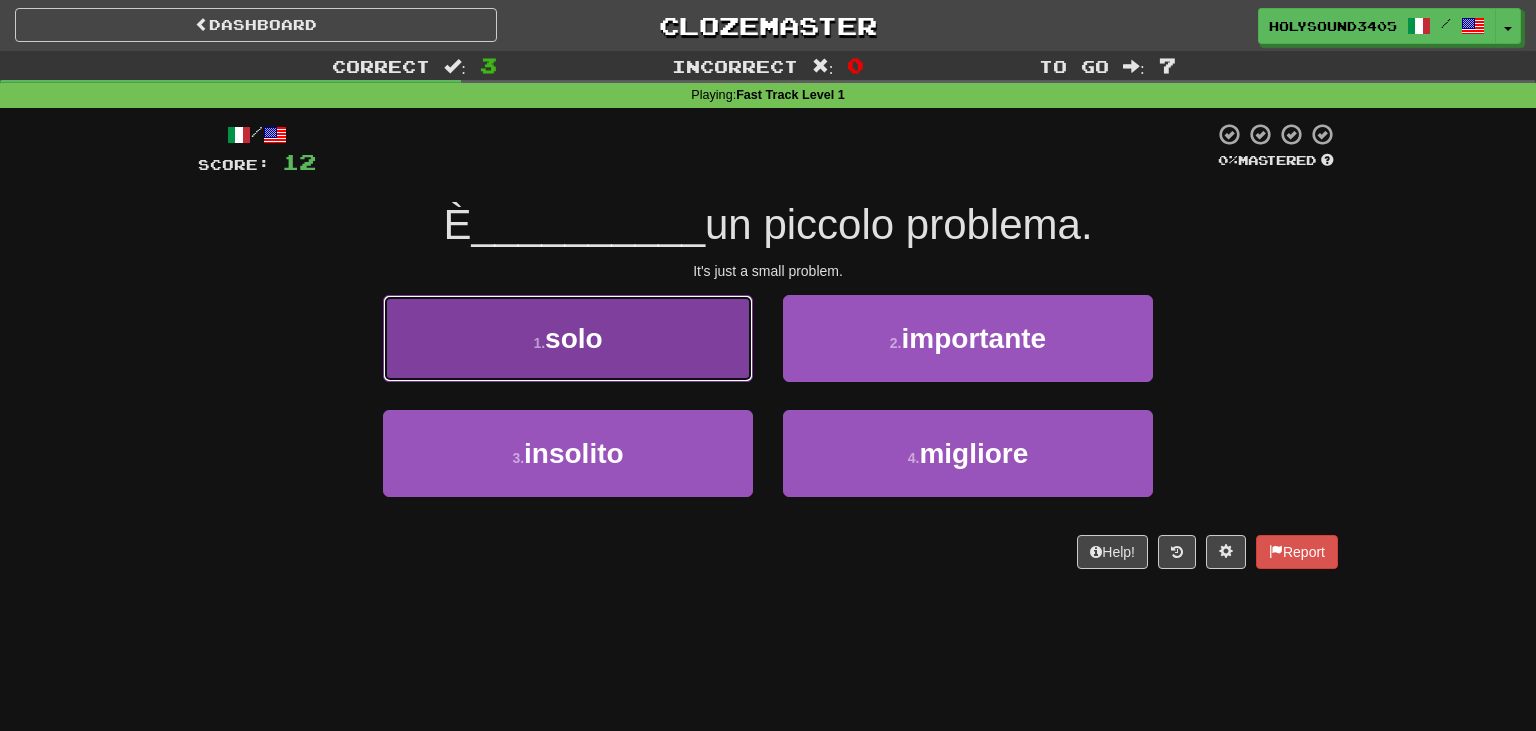 click on "1 .  solo" at bounding box center (568, 338) 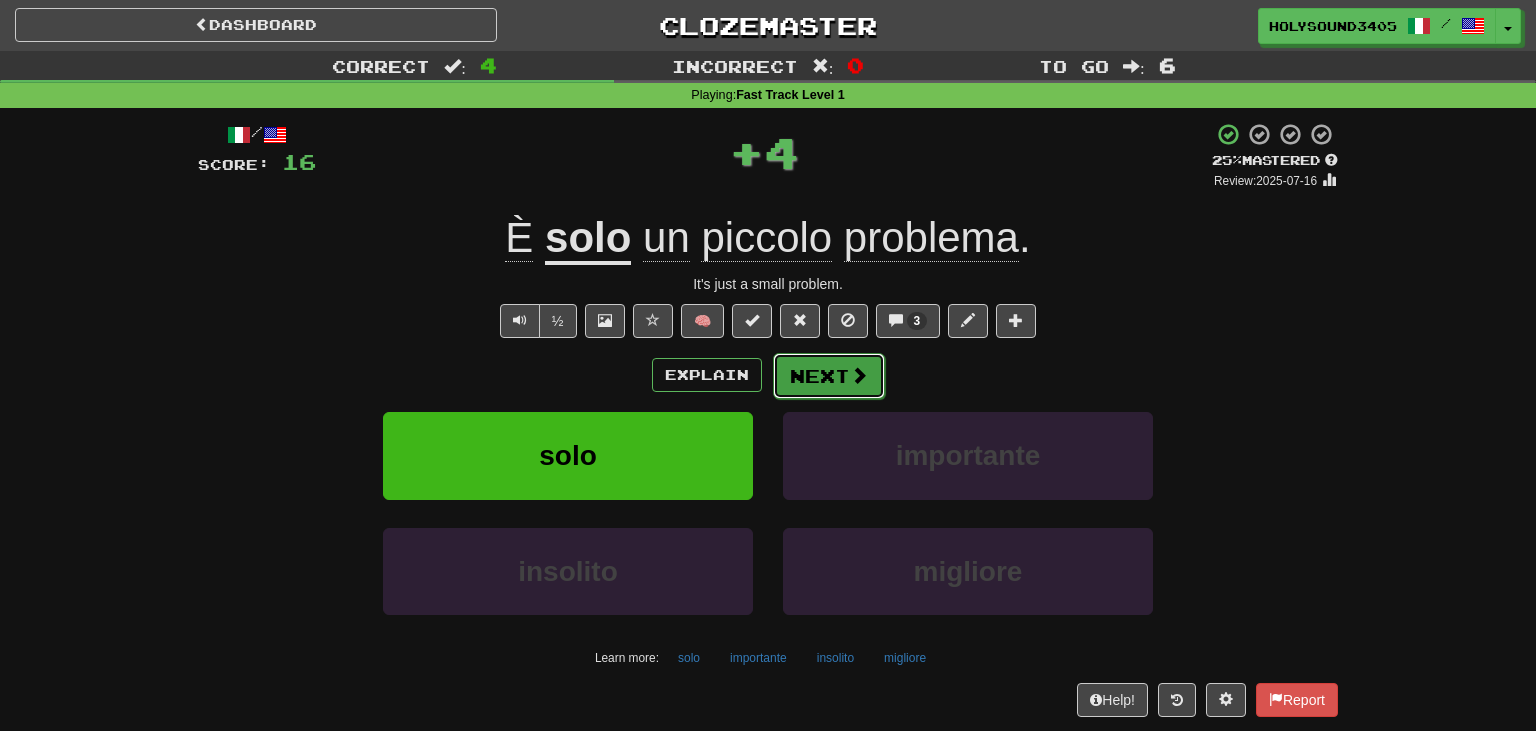 click at bounding box center [859, 375] 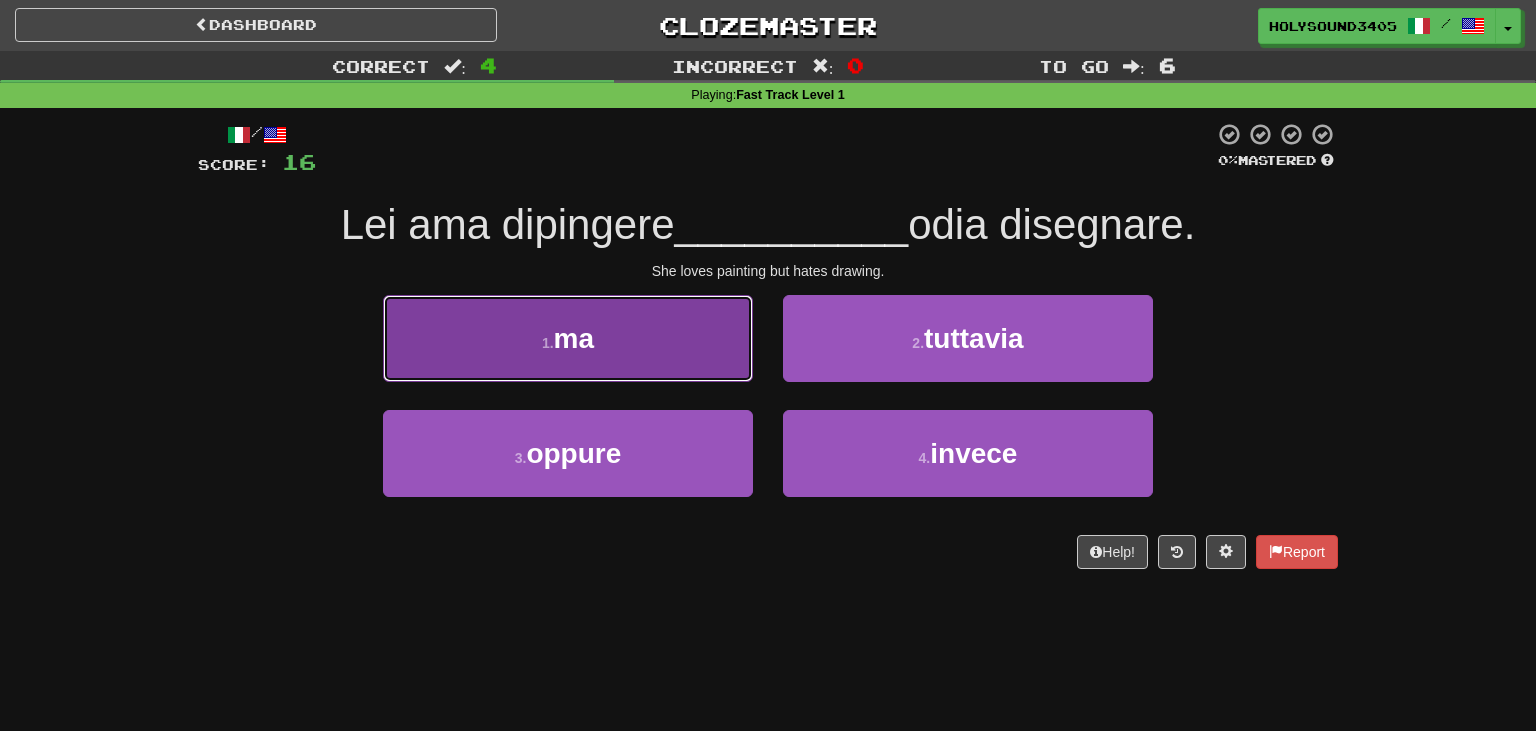 click on "1 .  ma" at bounding box center (568, 338) 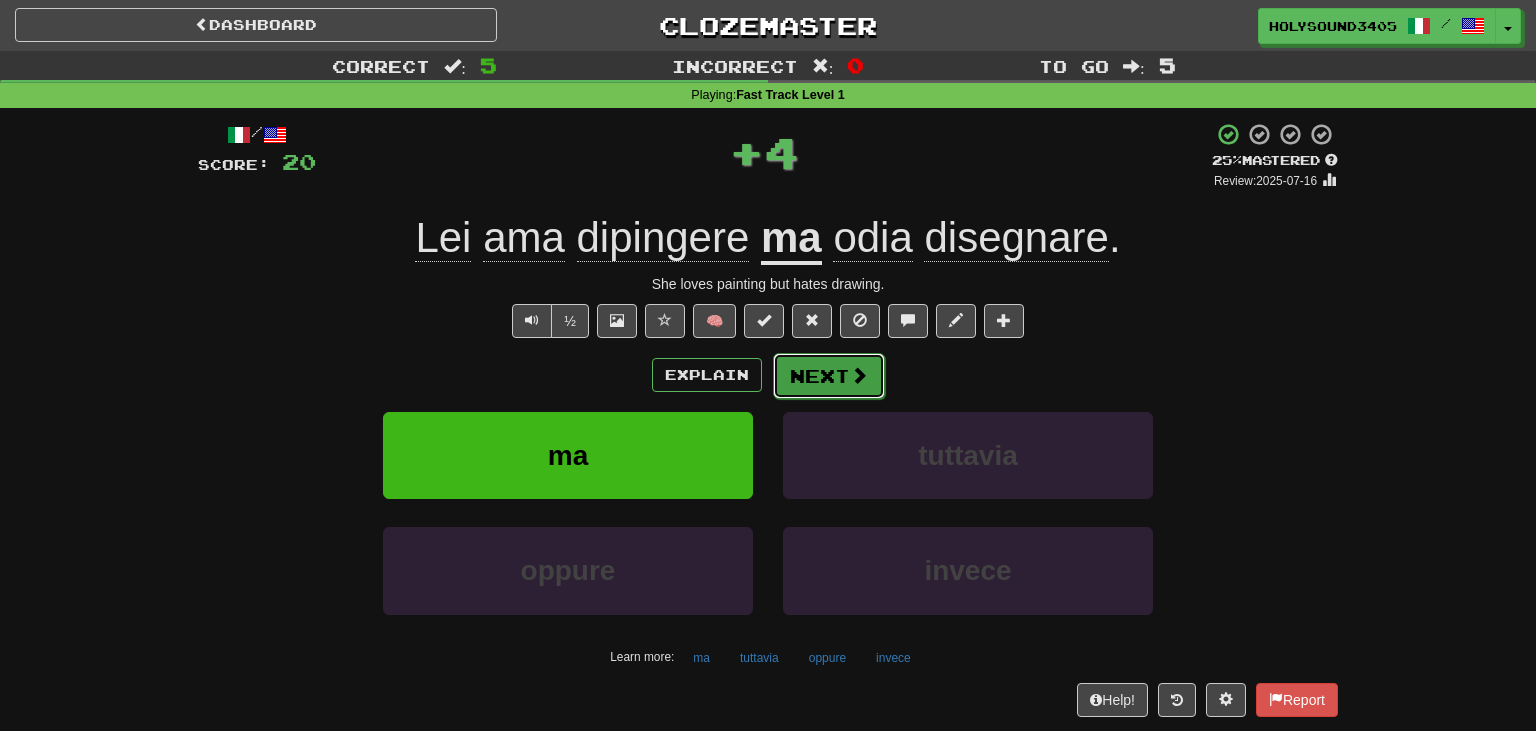 click at bounding box center [859, 375] 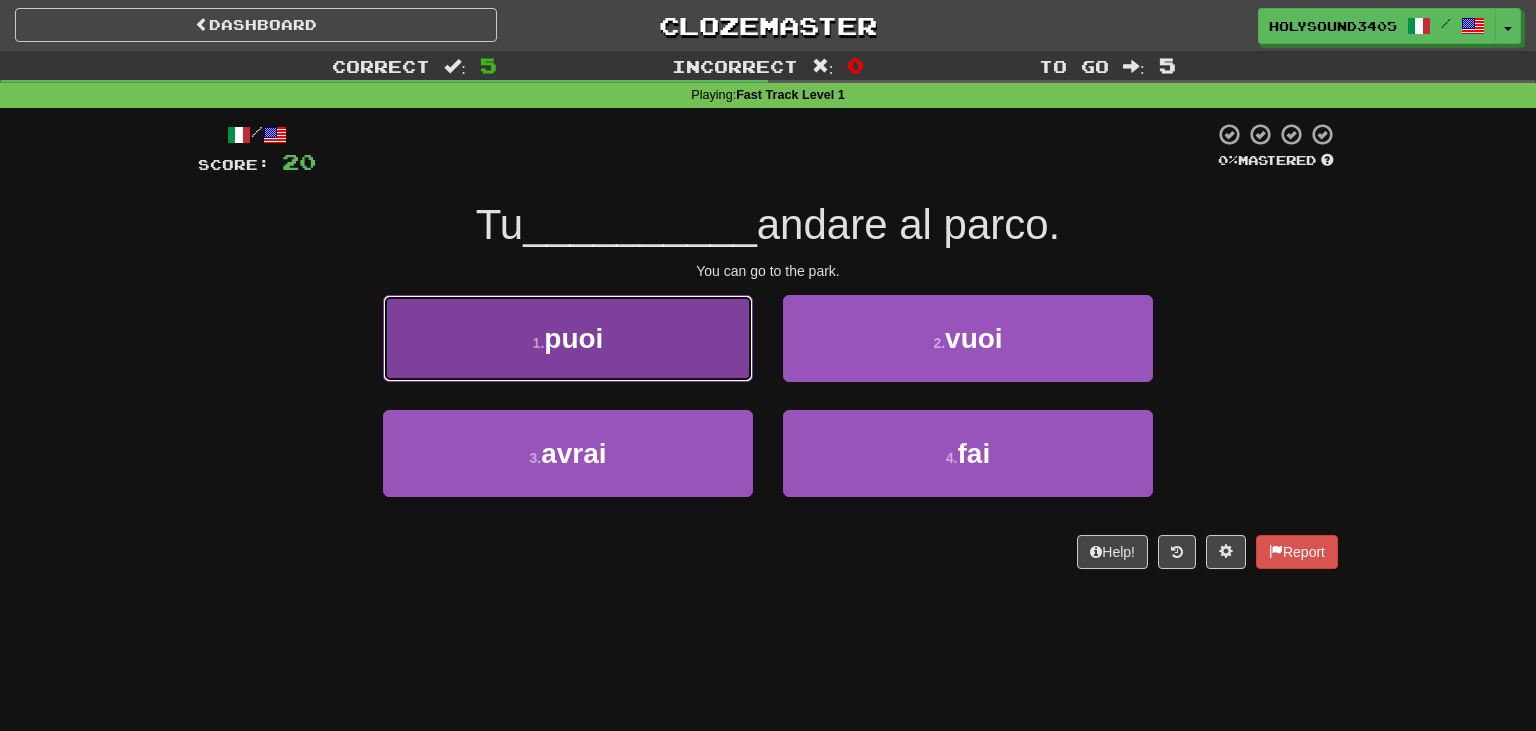click on "1 .  puoi" at bounding box center (568, 338) 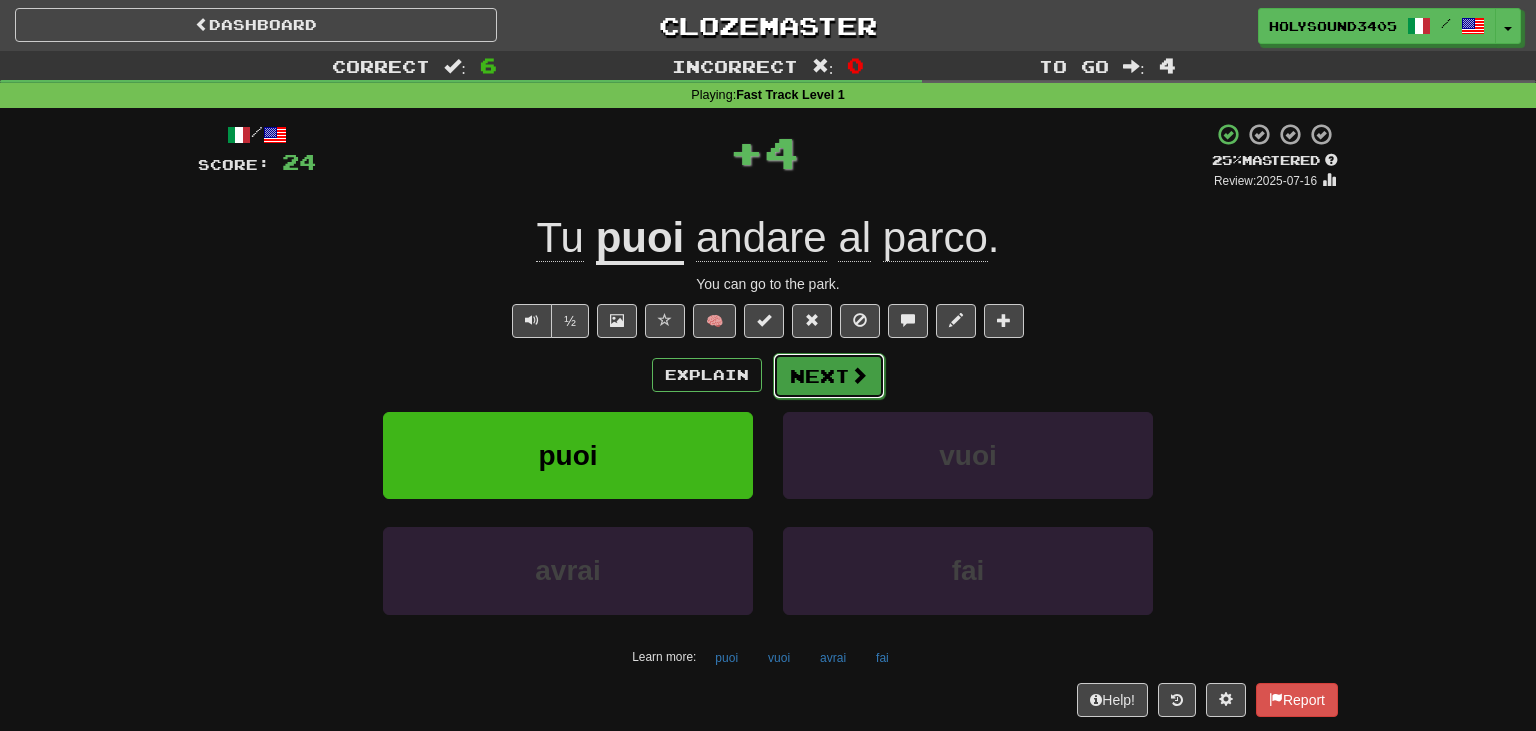 click on "Next" at bounding box center [829, 376] 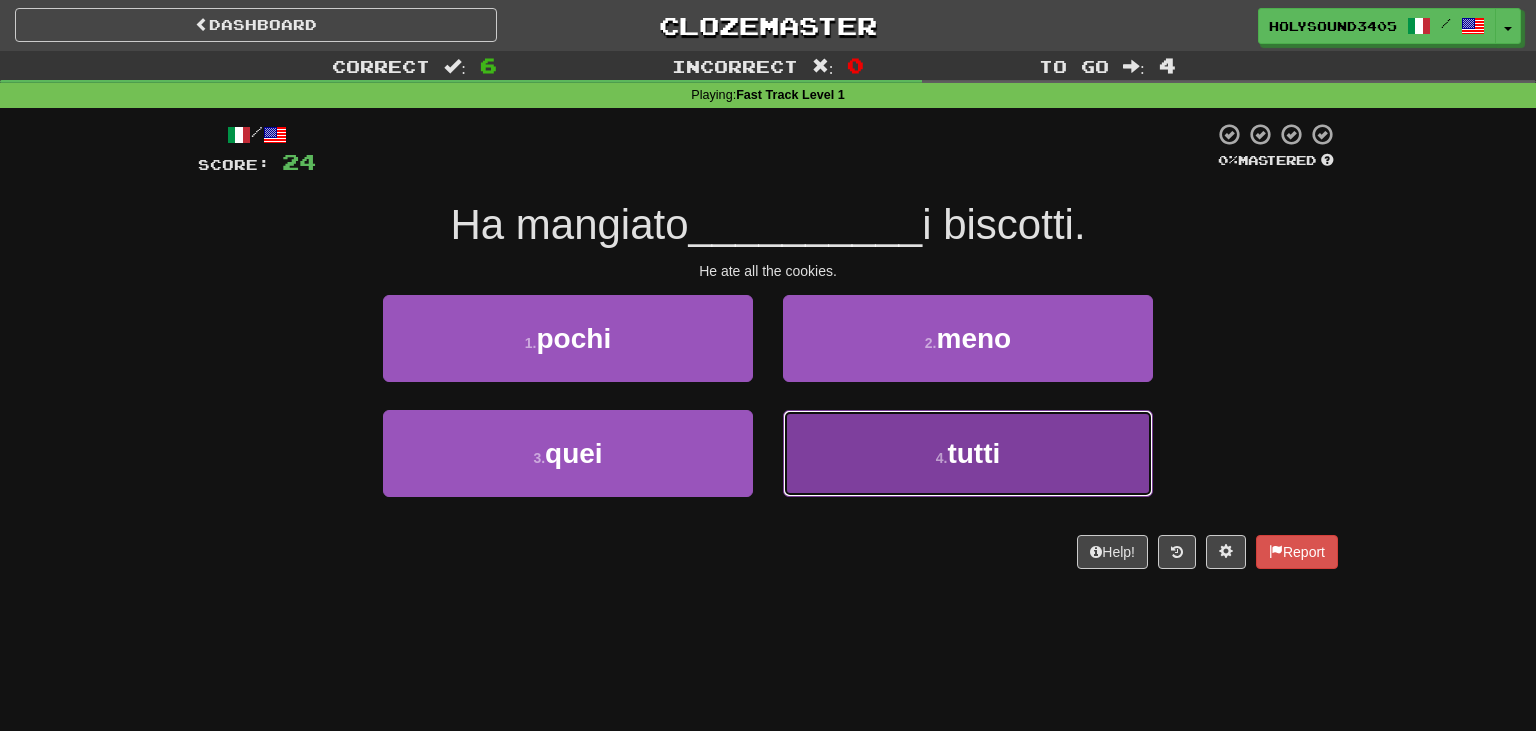 click on "tutti" at bounding box center [973, 453] 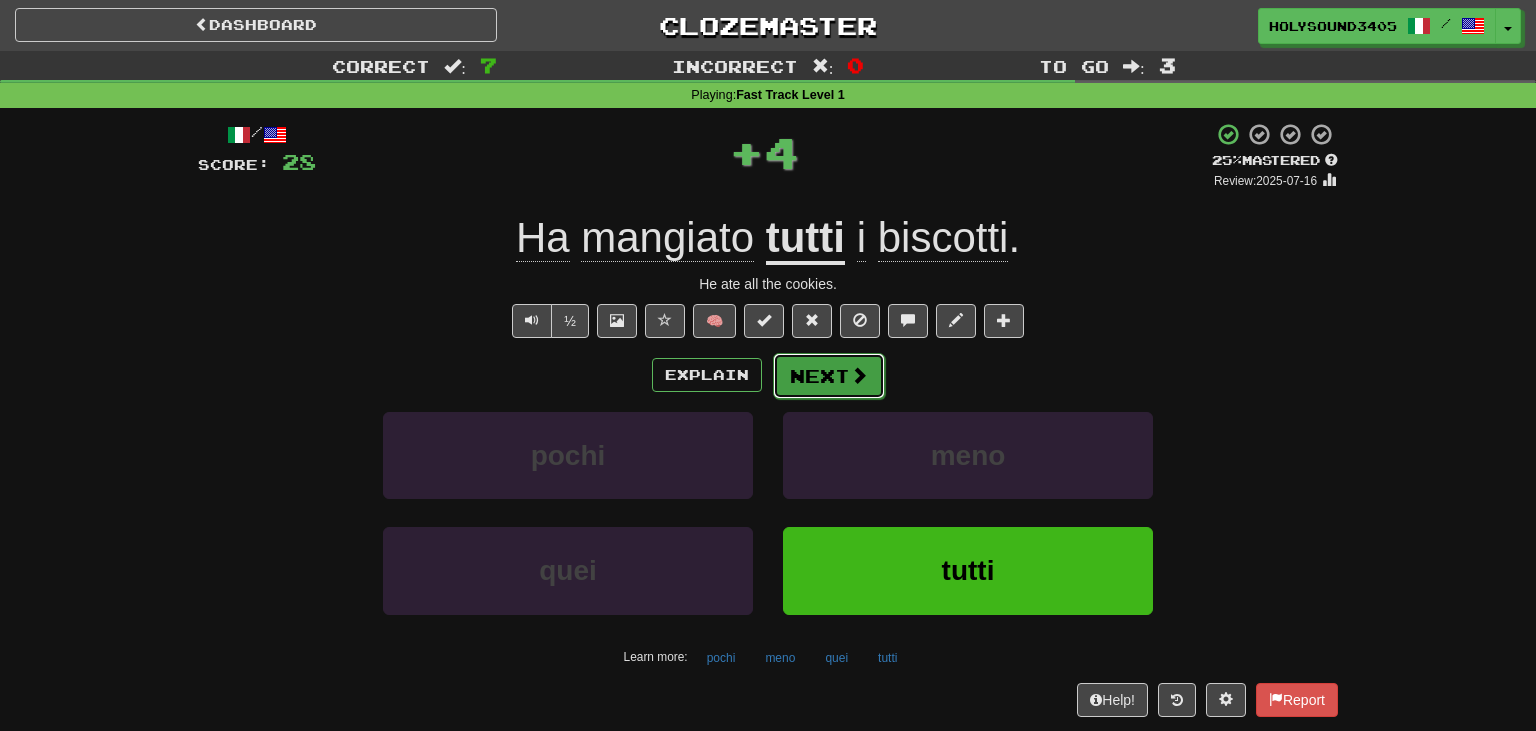 click on "Next" at bounding box center [829, 376] 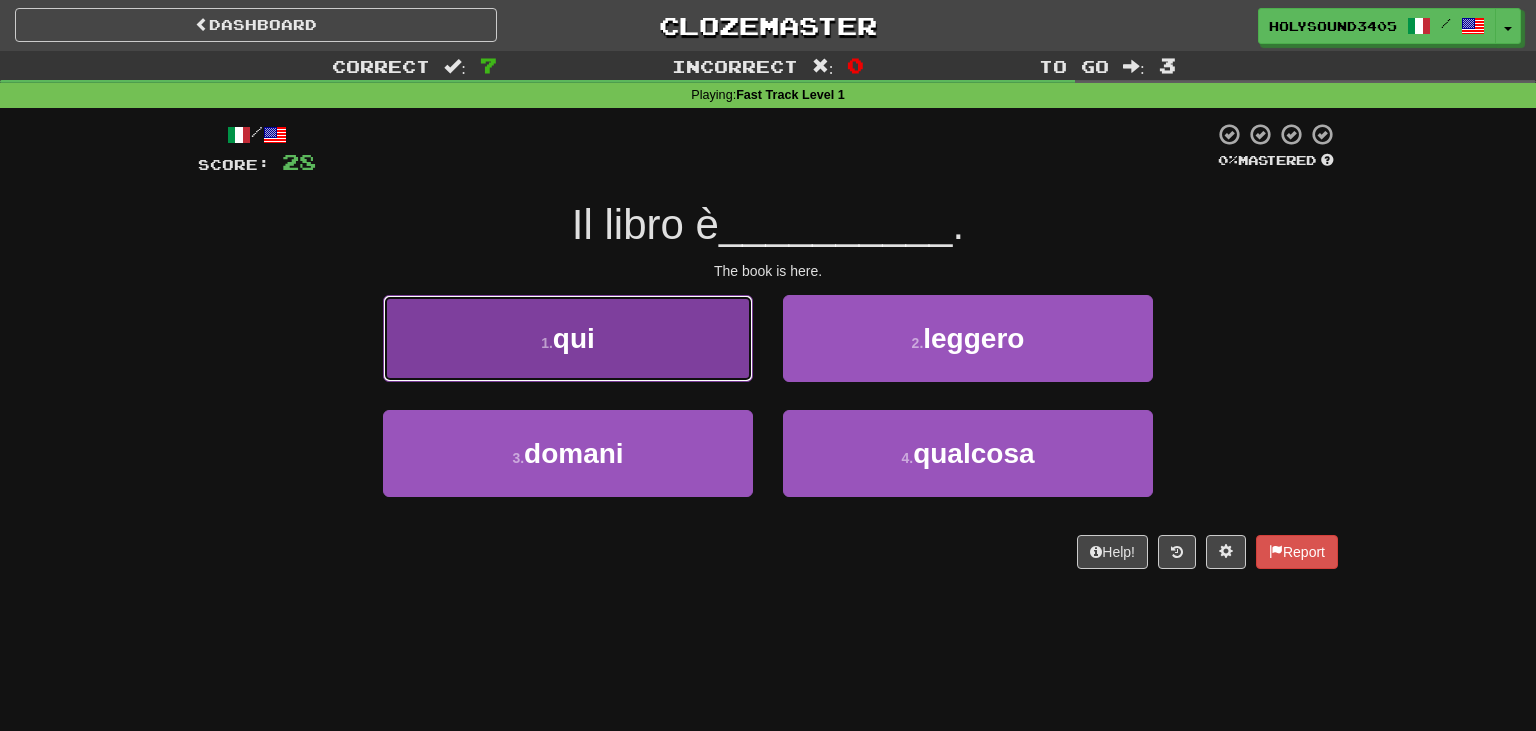 click on "1 .  qui" at bounding box center [568, 338] 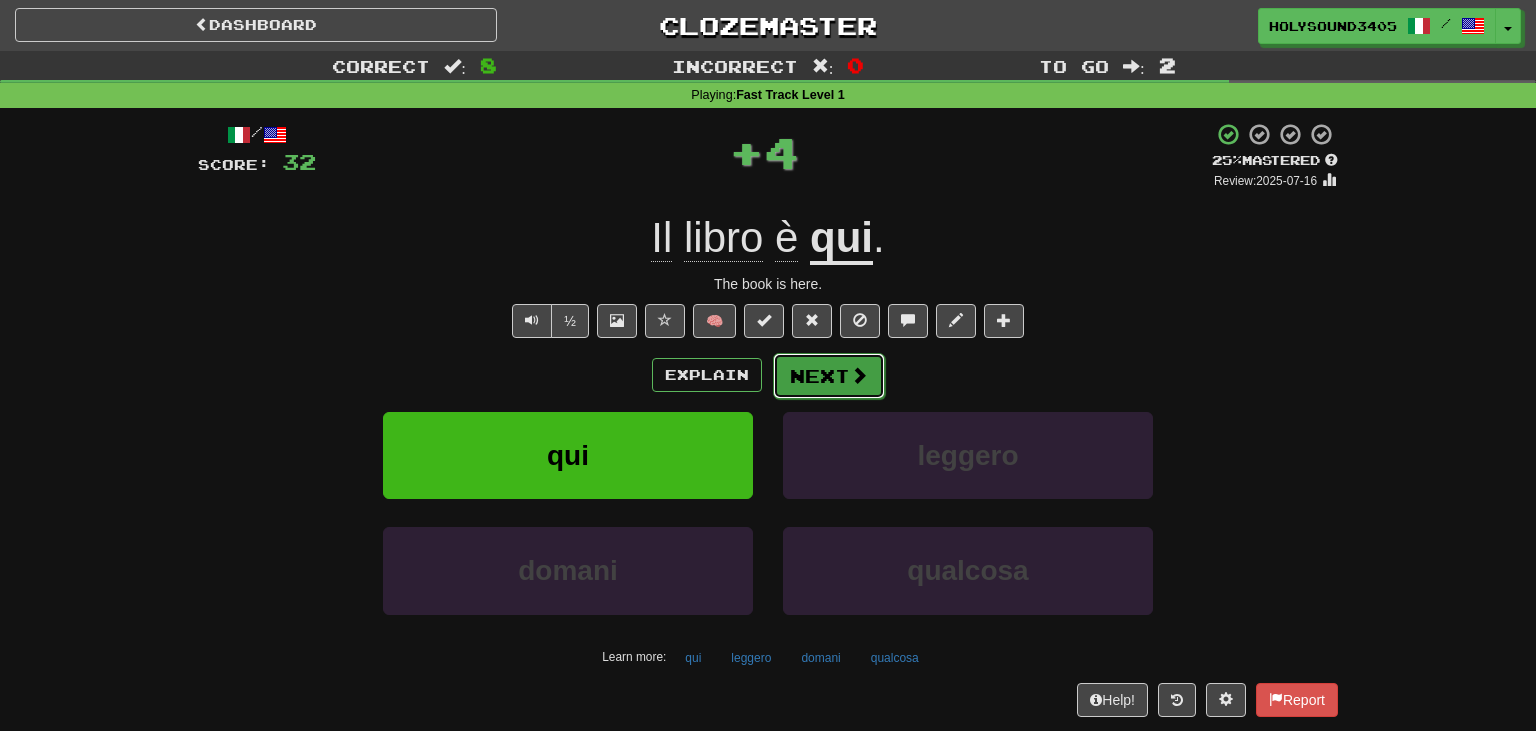click at bounding box center (859, 375) 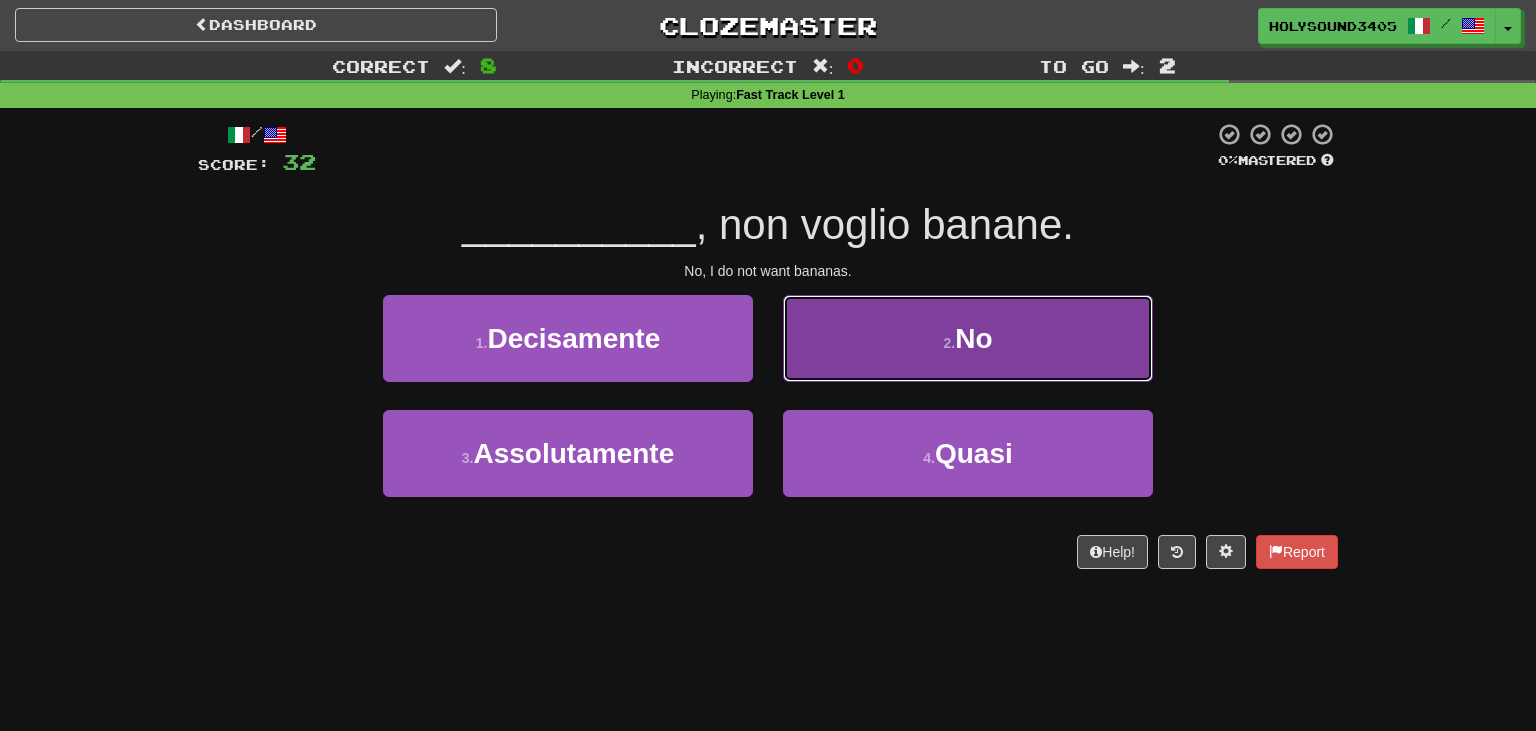 click on "2 .  No" at bounding box center [968, 338] 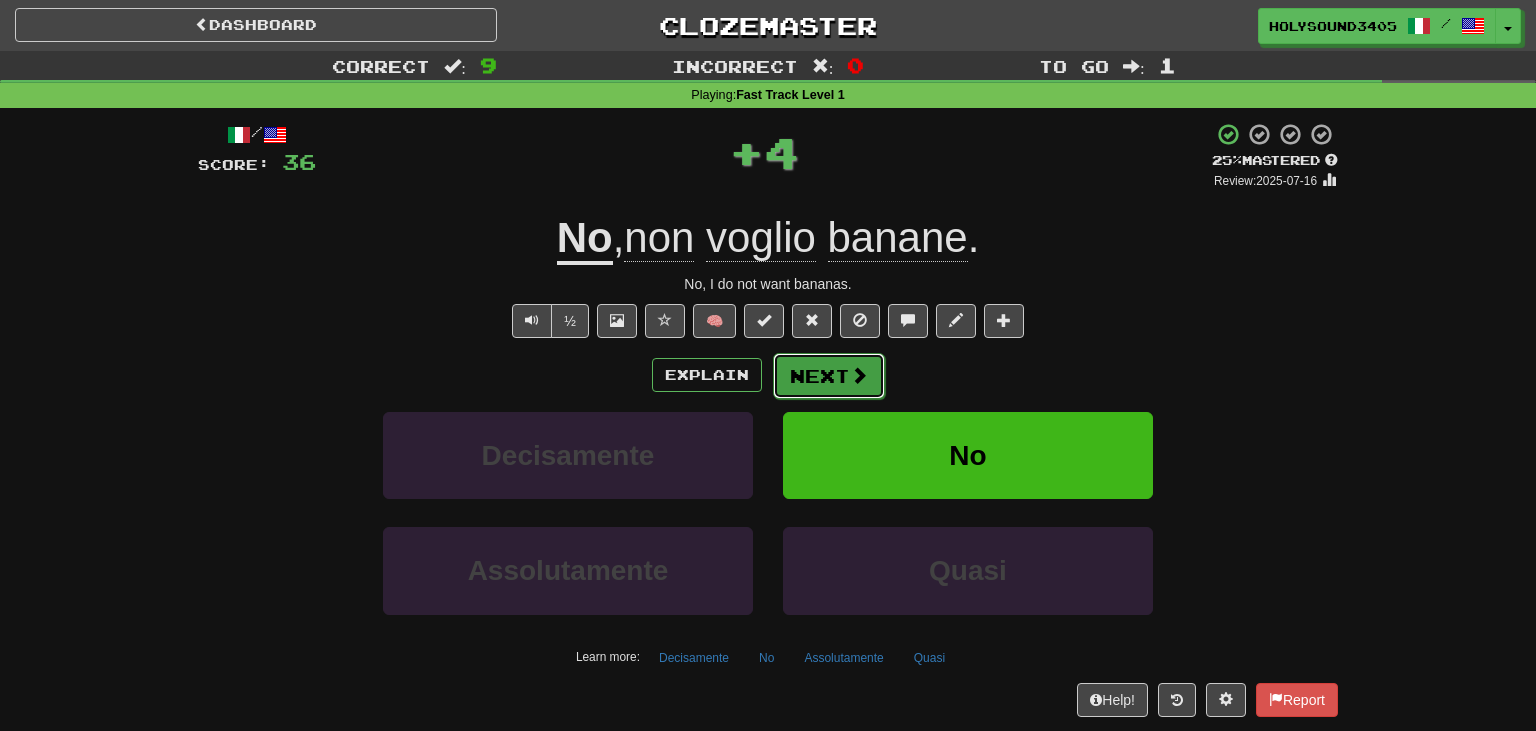 click on "Next" at bounding box center [829, 376] 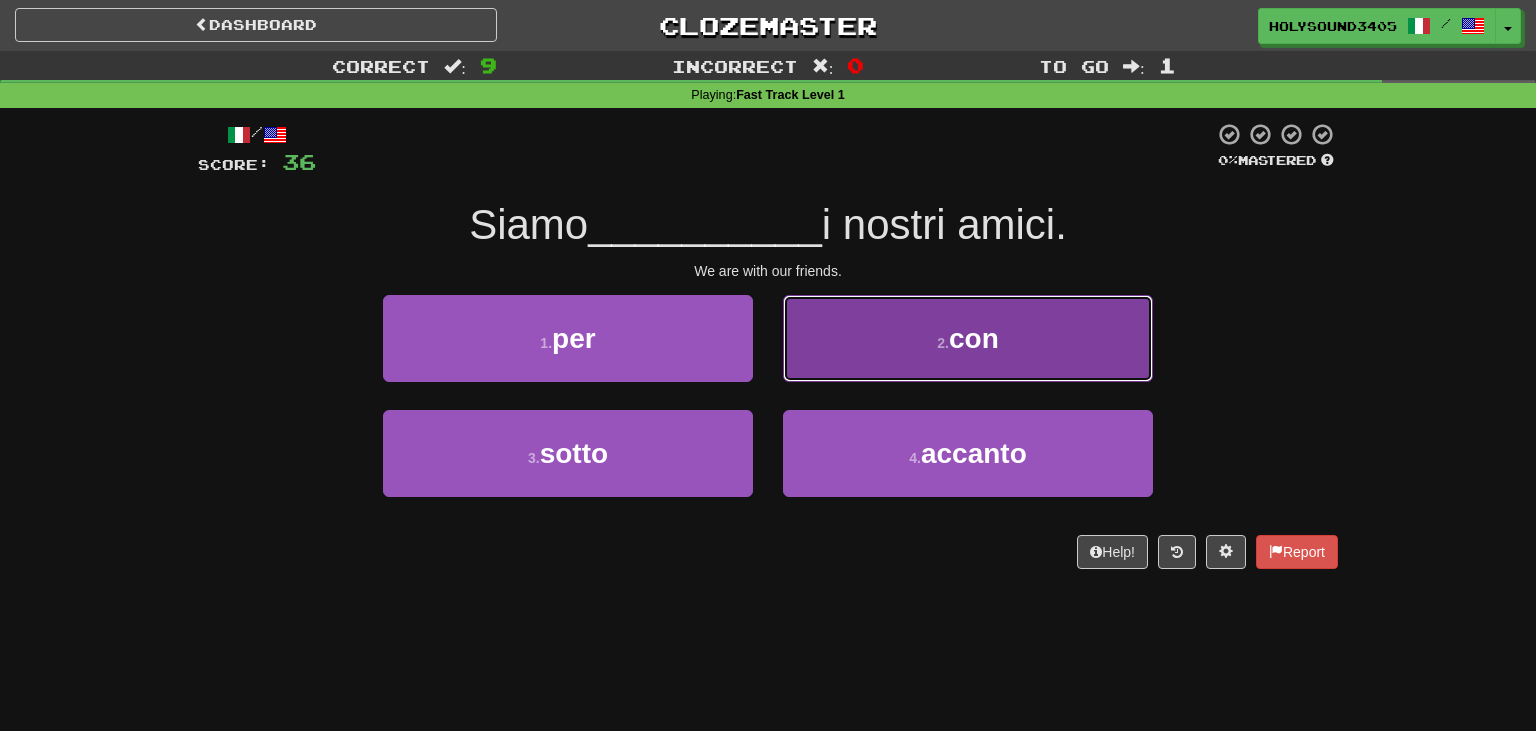 click on "2 .  con" at bounding box center (968, 338) 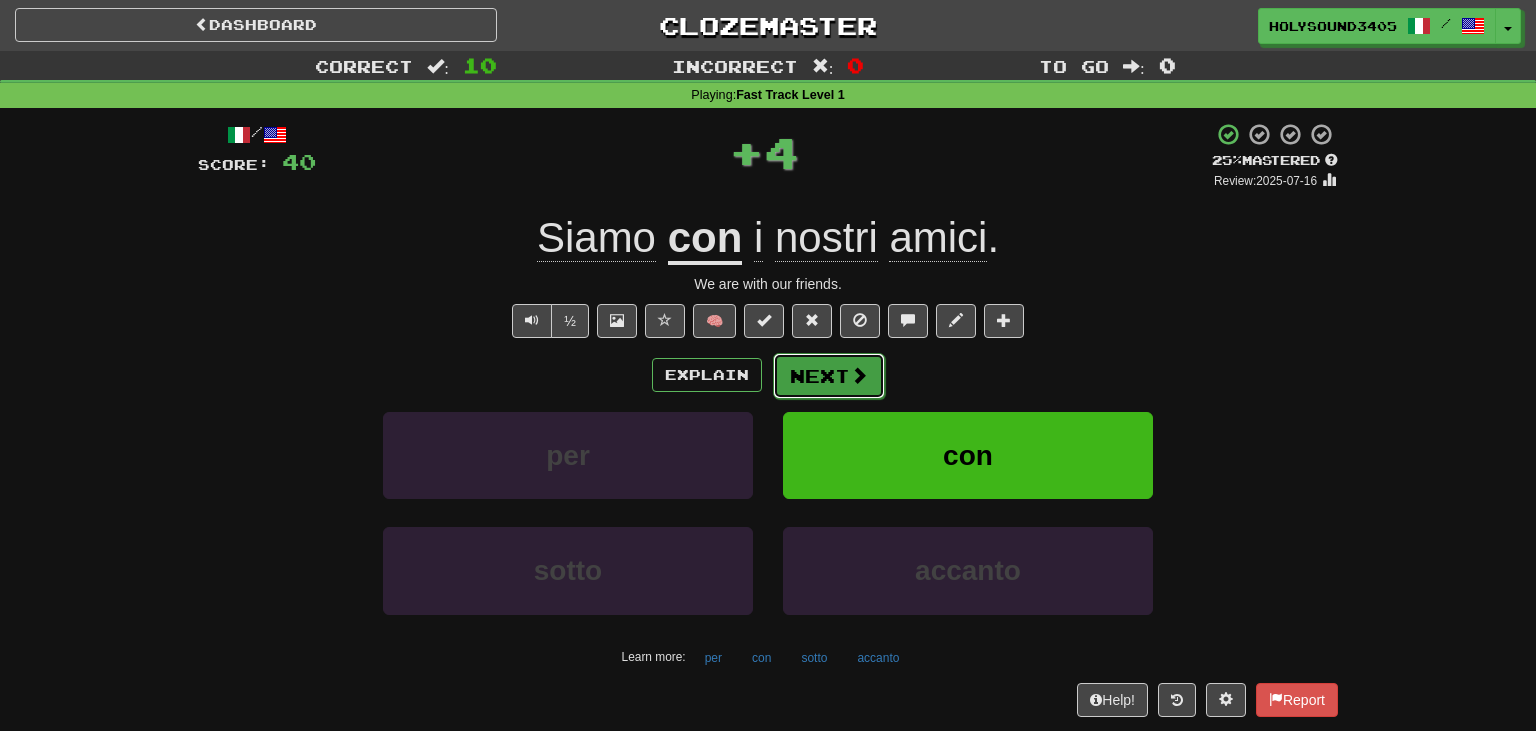 click on "Next" at bounding box center [829, 376] 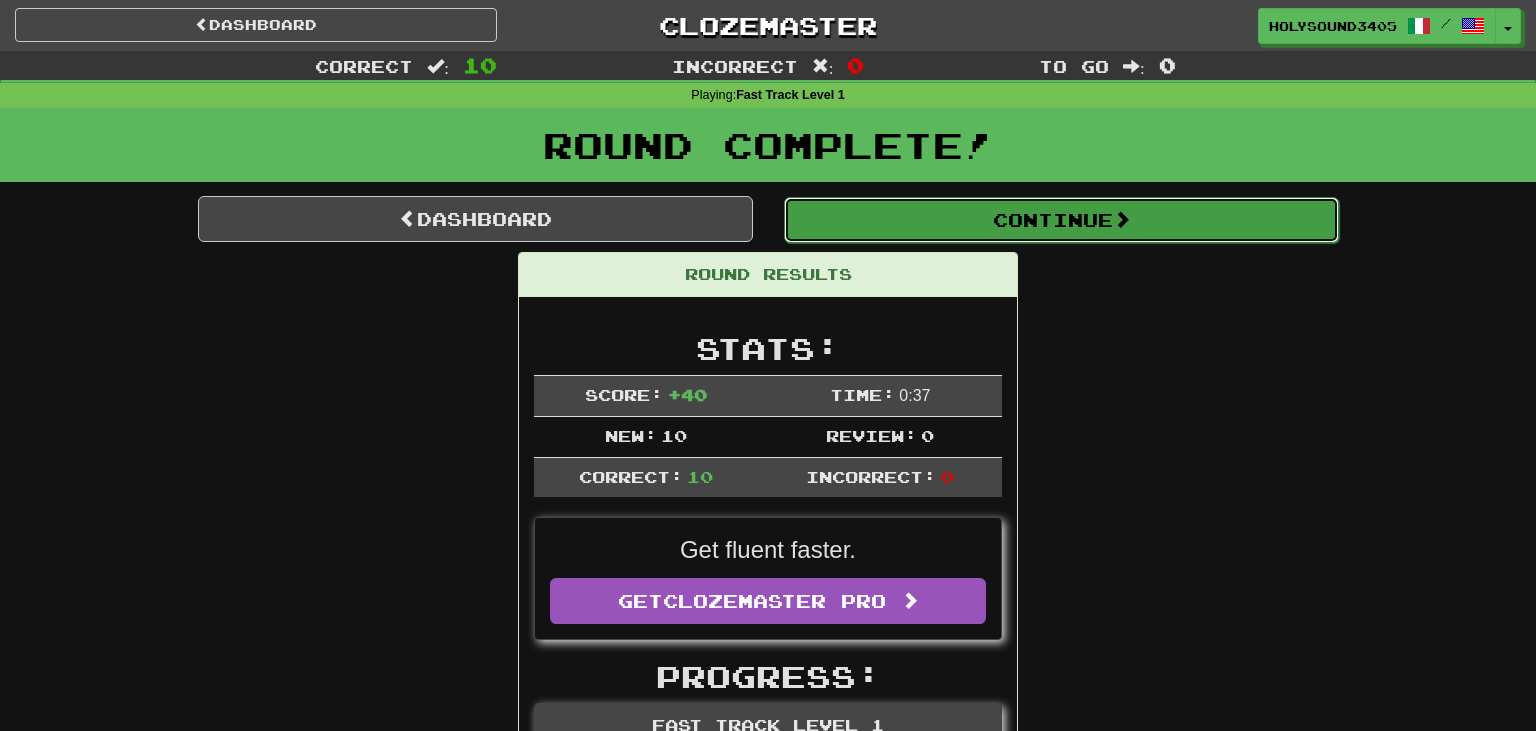 click on "Continue" at bounding box center (1061, 220) 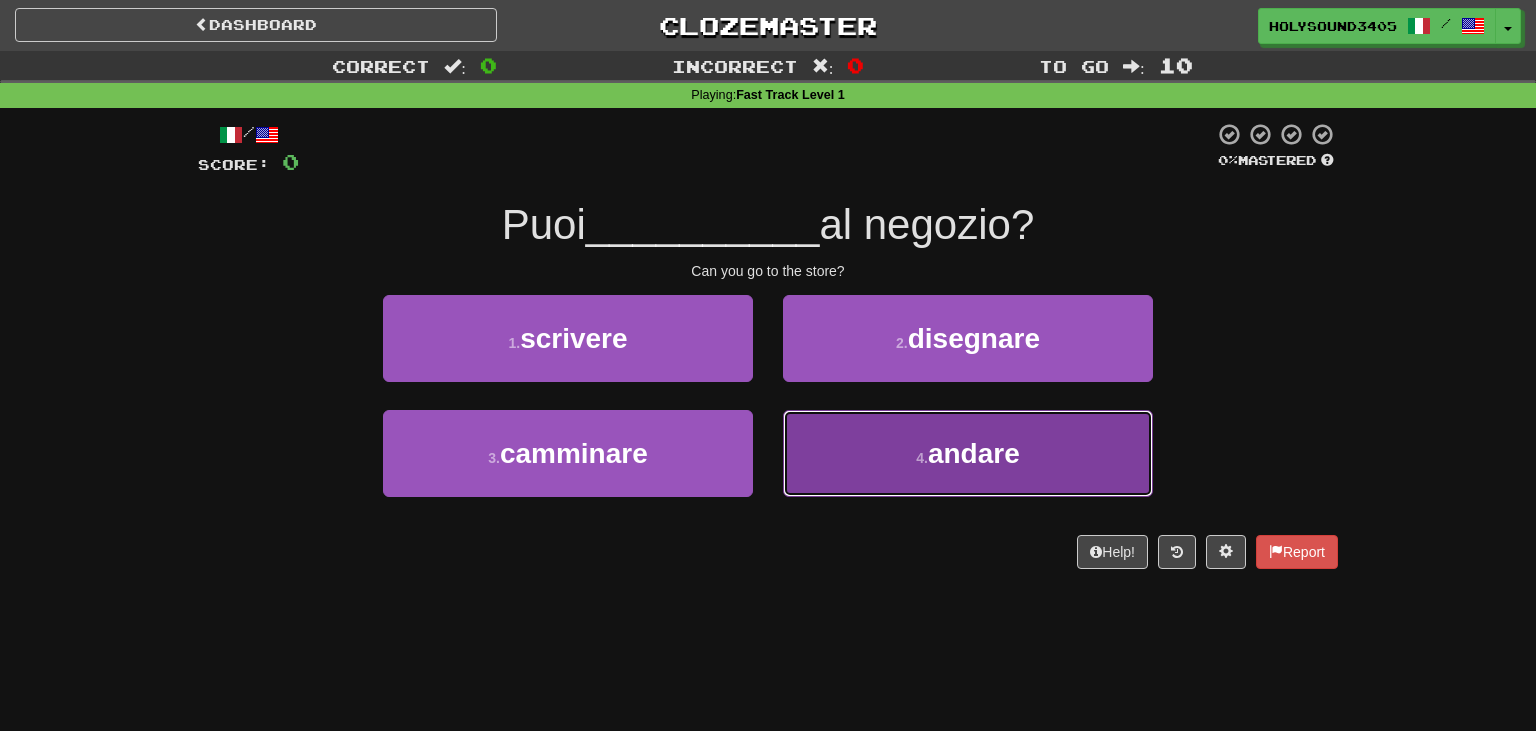 click on "4 .  andare" at bounding box center [968, 453] 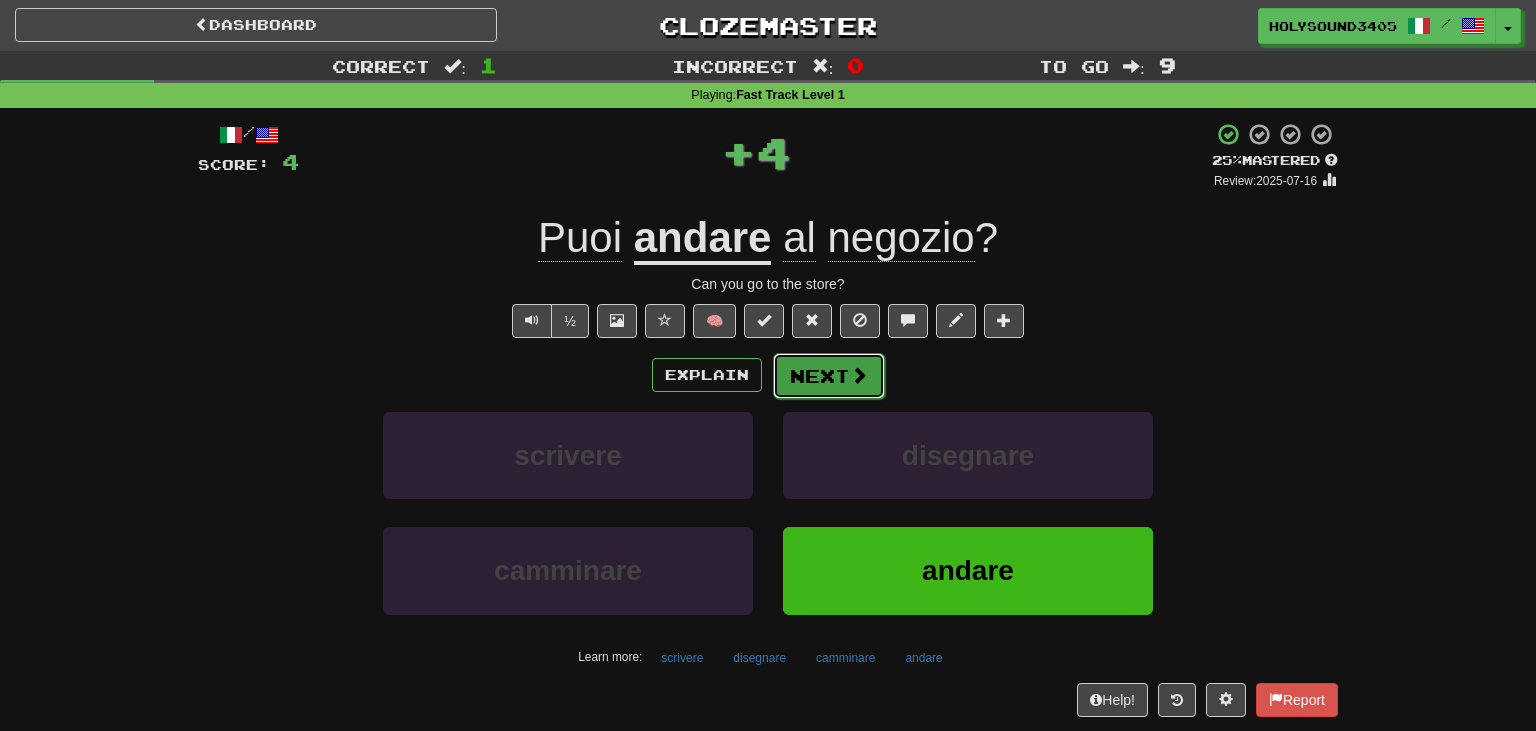 click on "Next" at bounding box center [829, 376] 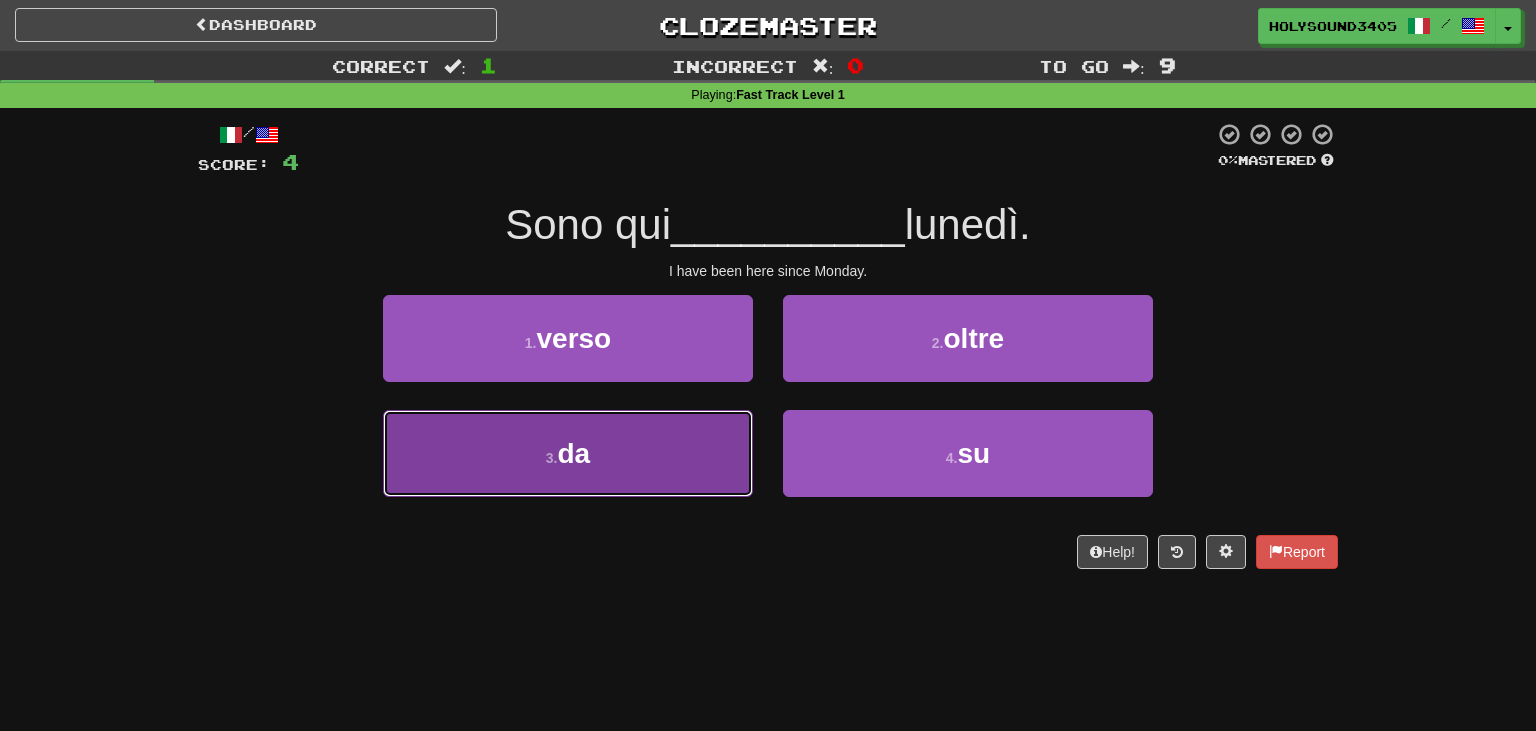 click on "3 .  da" at bounding box center (568, 453) 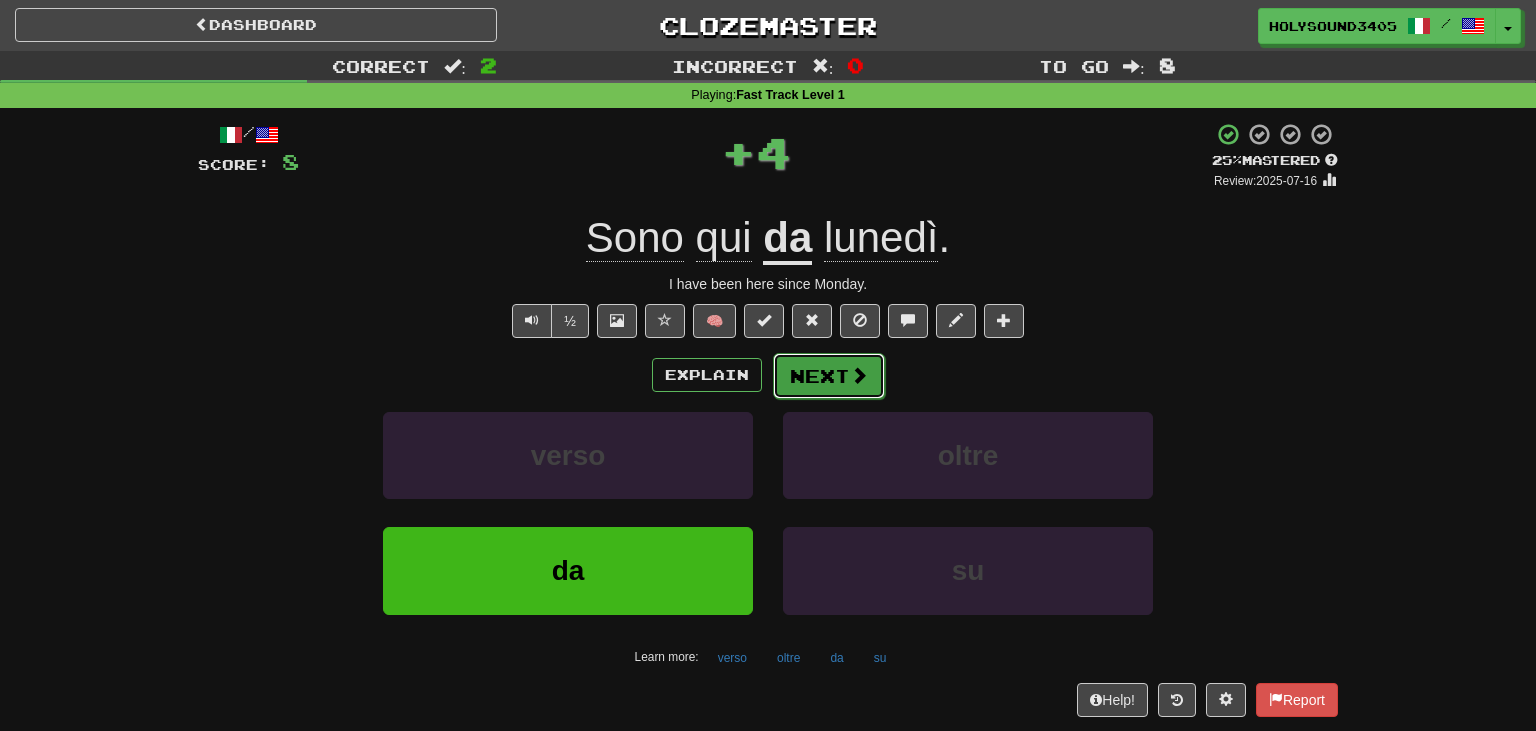 click on "Next" at bounding box center [829, 376] 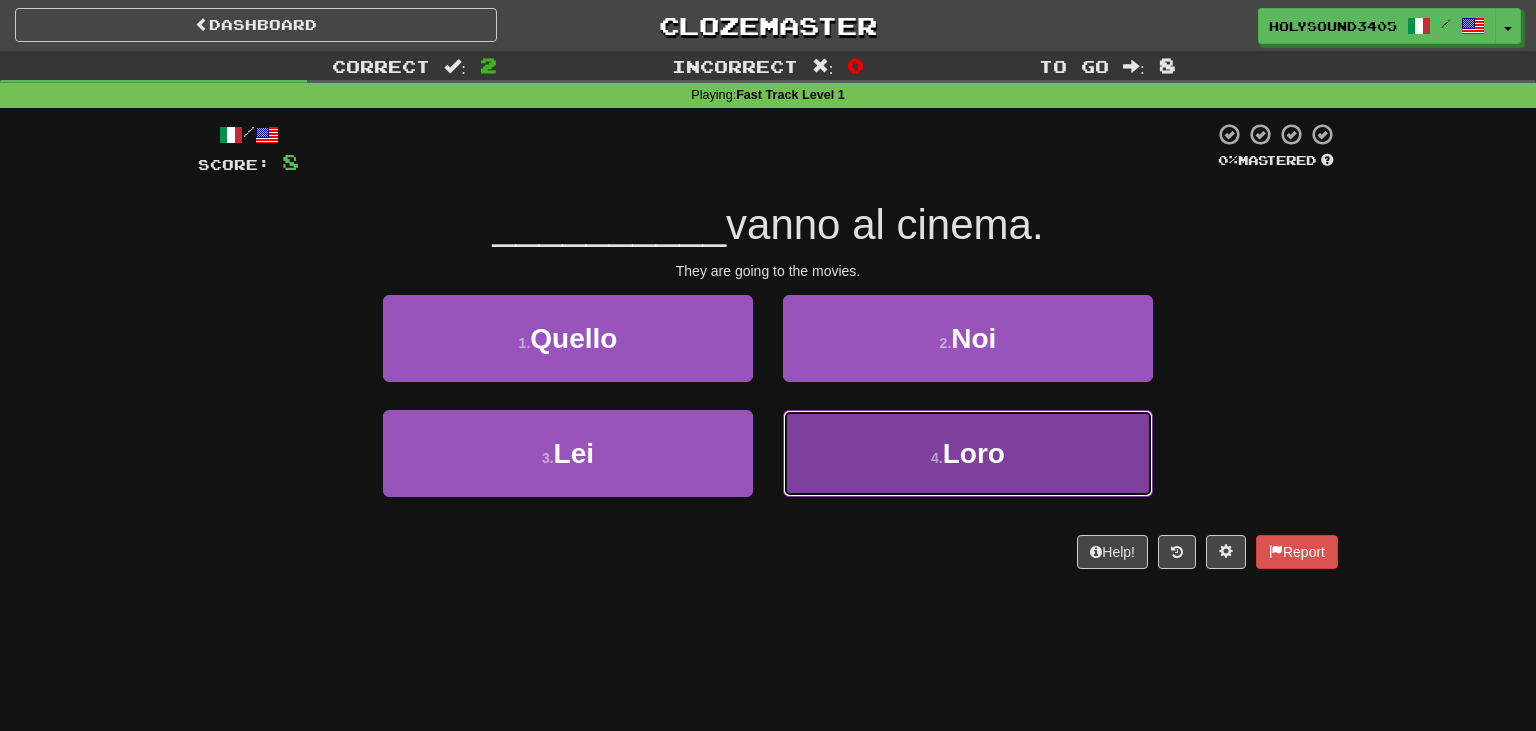 click on "4 .  Loro" at bounding box center (968, 453) 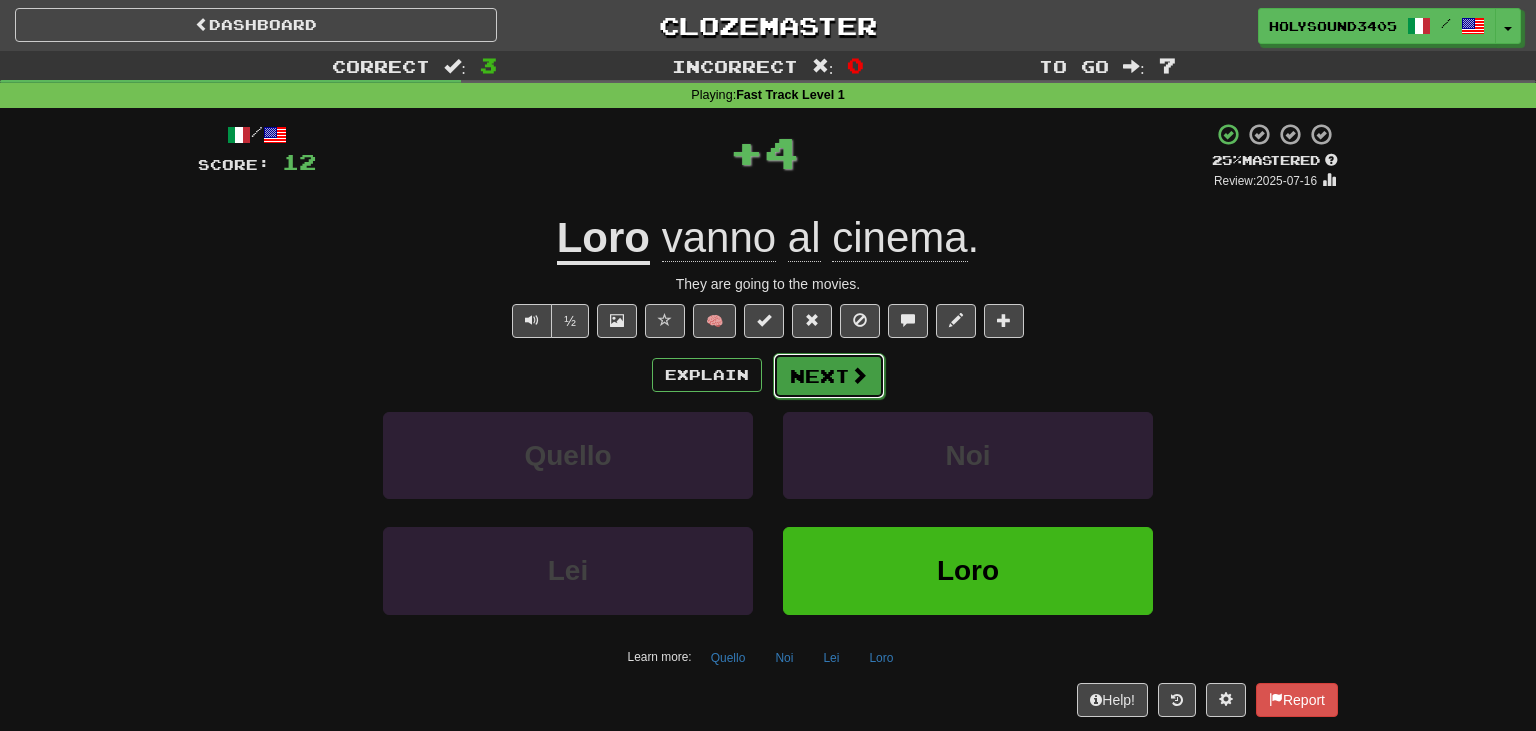 click at bounding box center [859, 375] 